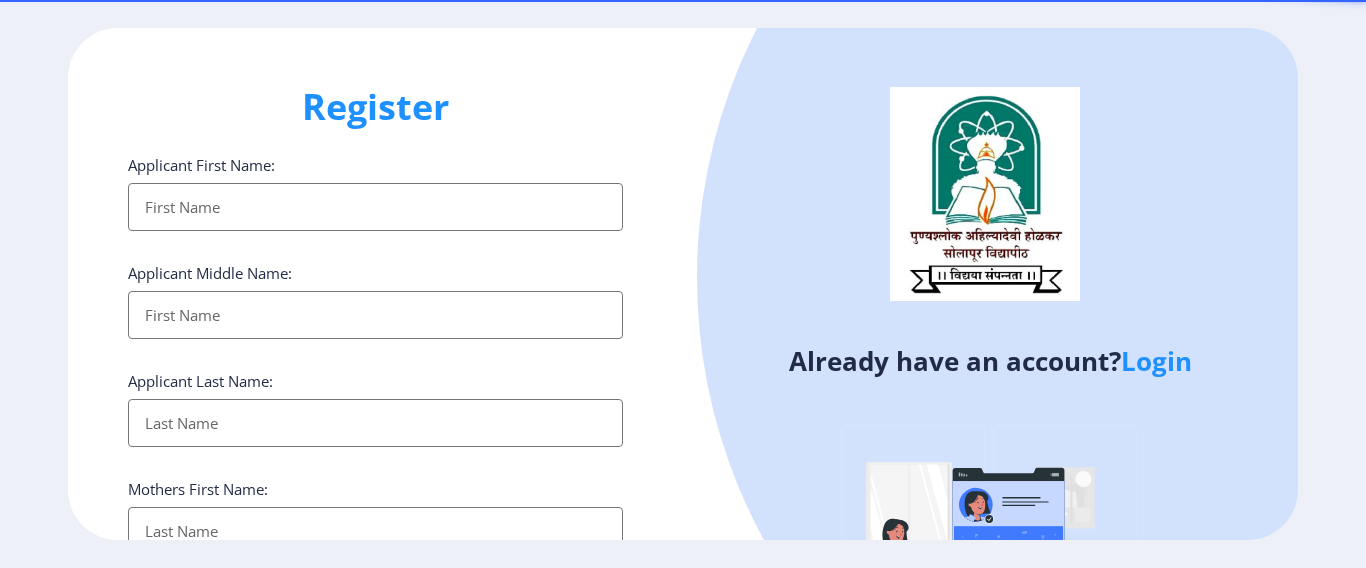 select 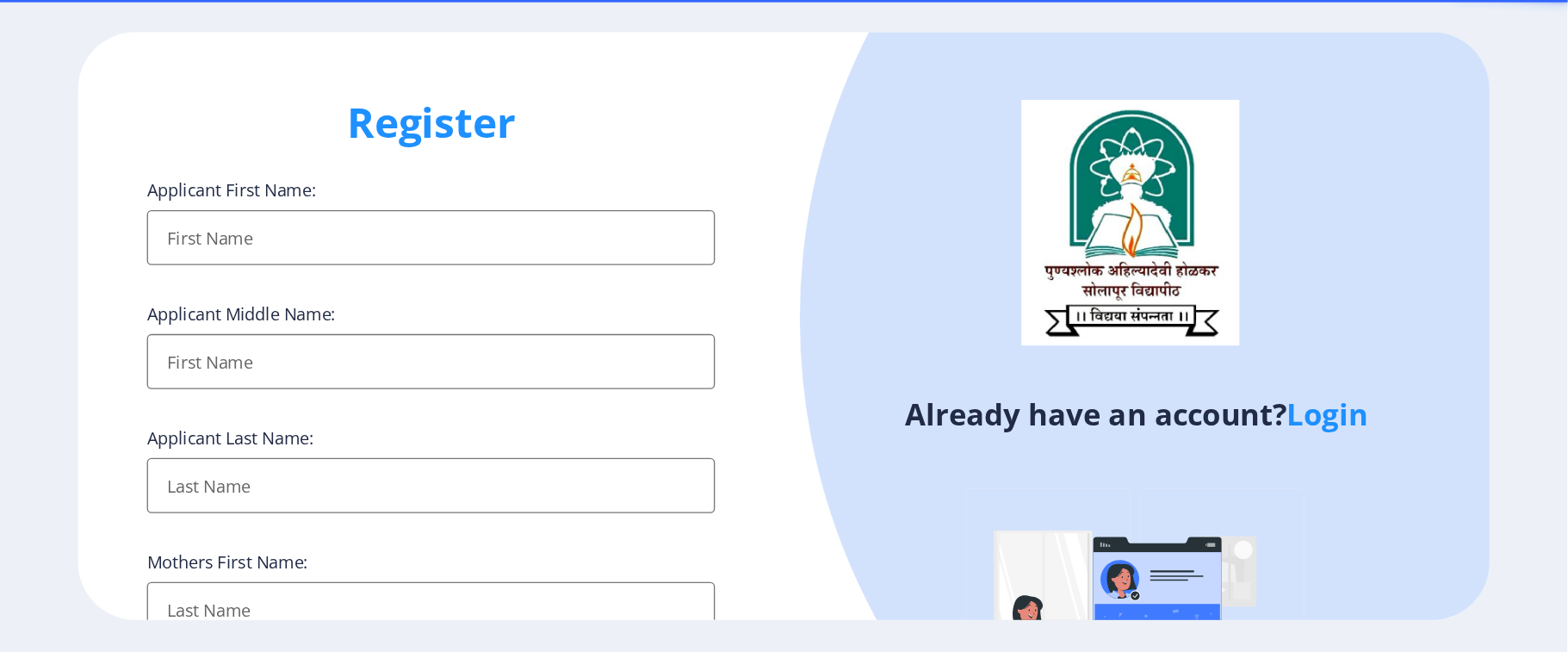 scroll, scrollTop: 0, scrollLeft: 0, axis: both 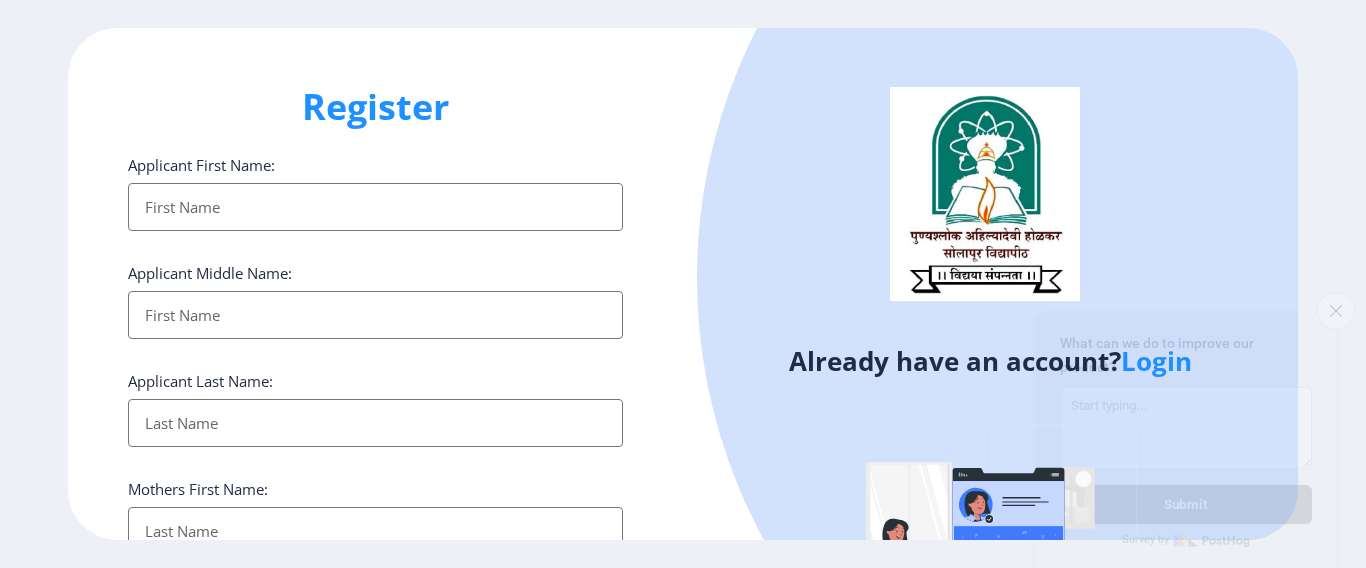 click on "Register Applicant First Name: Applicant Middle Name: Applicant Last Name: Mothers First Name: Applicant Full Name : (As on marksheet) Aadhar Number :  Gender: Select Gender [DEMOGRAPHIC_DATA] [DEMOGRAPHIC_DATA] Other  Country Code and Mobile number  *  +91 [GEOGRAPHIC_DATA] ([GEOGRAPHIC_DATA]) +91 [GEOGRAPHIC_DATA] (‫[GEOGRAPHIC_DATA]‬‎) +93 [GEOGRAPHIC_DATA] ([GEOGRAPHIC_DATA]) +355 [GEOGRAPHIC_DATA] (‫[GEOGRAPHIC_DATA]‬‎) +213 [US_STATE] +1 [GEOGRAPHIC_DATA] +376 [GEOGRAPHIC_DATA] +244 [GEOGRAPHIC_DATA] +1 [GEOGRAPHIC_DATA] +1 [GEOGRAPHIC_DATA] +54 [GEOGRAPHIC_DATA] ([GEOGRAPHIC_DATA]) +374 [GEOGRAPHIC_DATA] +297 [GEOGRAPHIC_DATA] +61 [GEOGRAPHIC_DATA] ([GEOGRAPHIC_DATA]) +43 [GEOGRAPHIC_DATA] ([GEOGRAPHIC_DATA]) +994 [GEOGRAPHIC_DATA] +1 [GEOGRAPHIC_DATA] ([GEOGRAPHIC_DATA][GEOGRAPHIC_DATA]‬‎) +973 [GEOGRAPHIC_DATA] ([GEOGRAPHIC_DATA]) +880 [GEOGRAPHIC_DATA] +1 [GEOGRAPHIC_DATA] ([GEOGRAPHIC_DATA]) +375 [GEOGRAPHIC_DATA] ([GEOGRAPHIC_DATA]) +32 [GEOGRAPHIC_DATA] +501 [GEOGRAPHIC_DATA] ([GEOGRAPHIC_DATA]) +229 [GEOGRAPHIC_DATA] +1 [GEOGRAPHIC_DATA] (འབྲུག) +975 [GEOGRAPHIC_DATA] +591 [GEOGRAPHIC_DATA] ([GEOGRAPHIC_DATA]) +387 [GEOGRAPHIC_DATA] +267 [GEOGRAPHIC_DATA] ([GEOGRAPHIC_DATA]) +55 [GEOGRAPHIC_DATA] +246 [GEOGRAPHIC_DATA] +1 [GEOGRAPHIC_DATA] +673 [GEOGRAPHIC_DATA] ([GEOGRAPHIC_DATA]) +359" 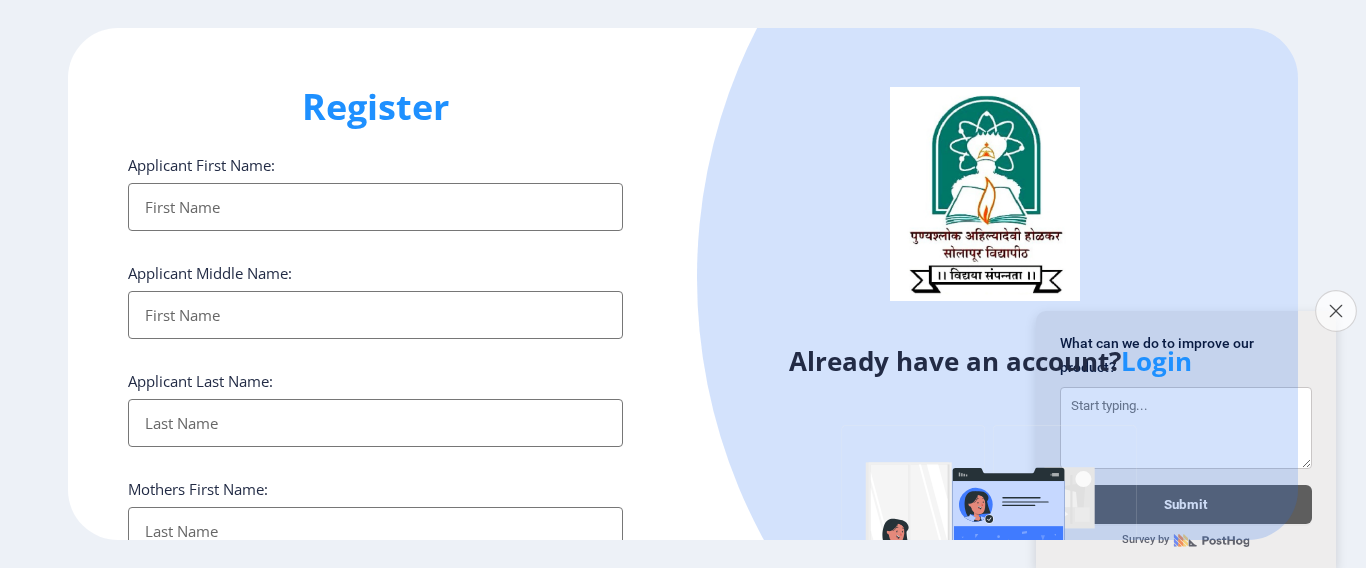 click on "Close survey" 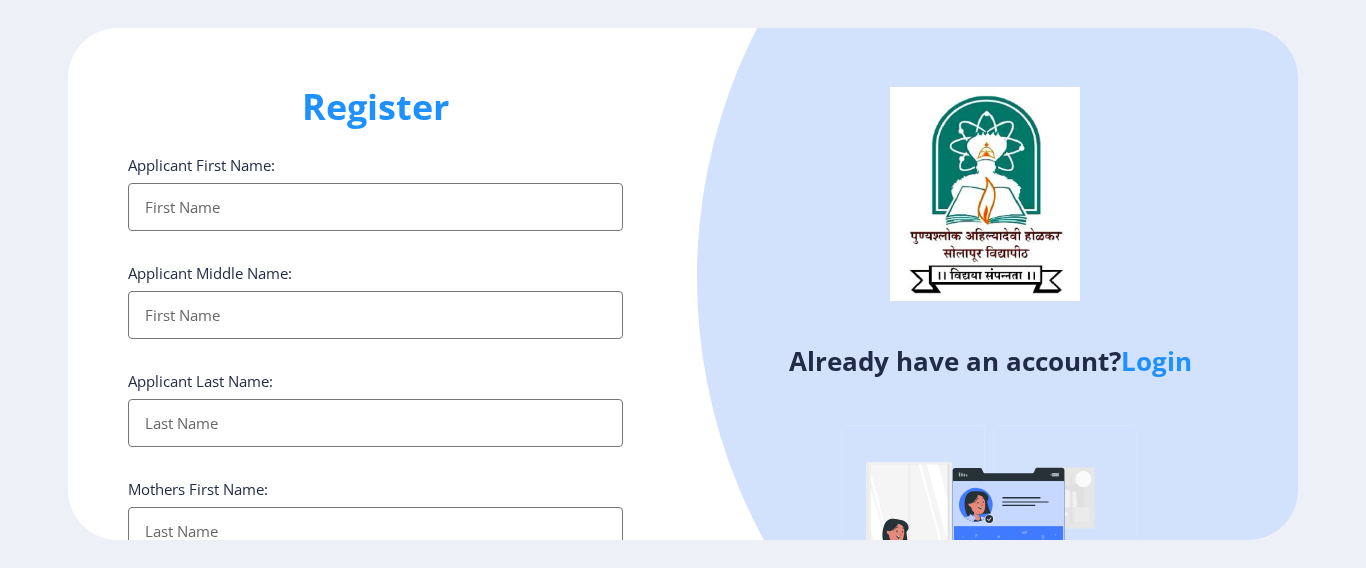 click 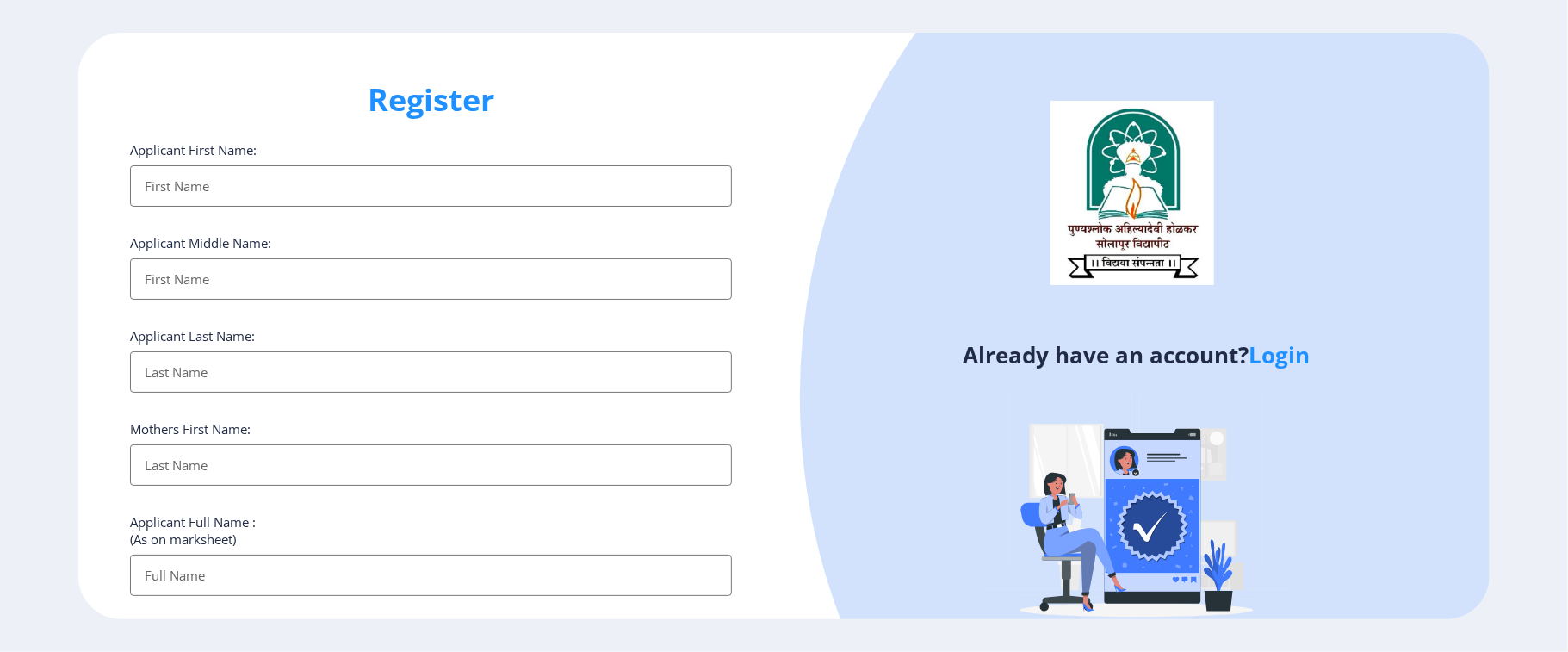 click on "Already have an account?  Login" 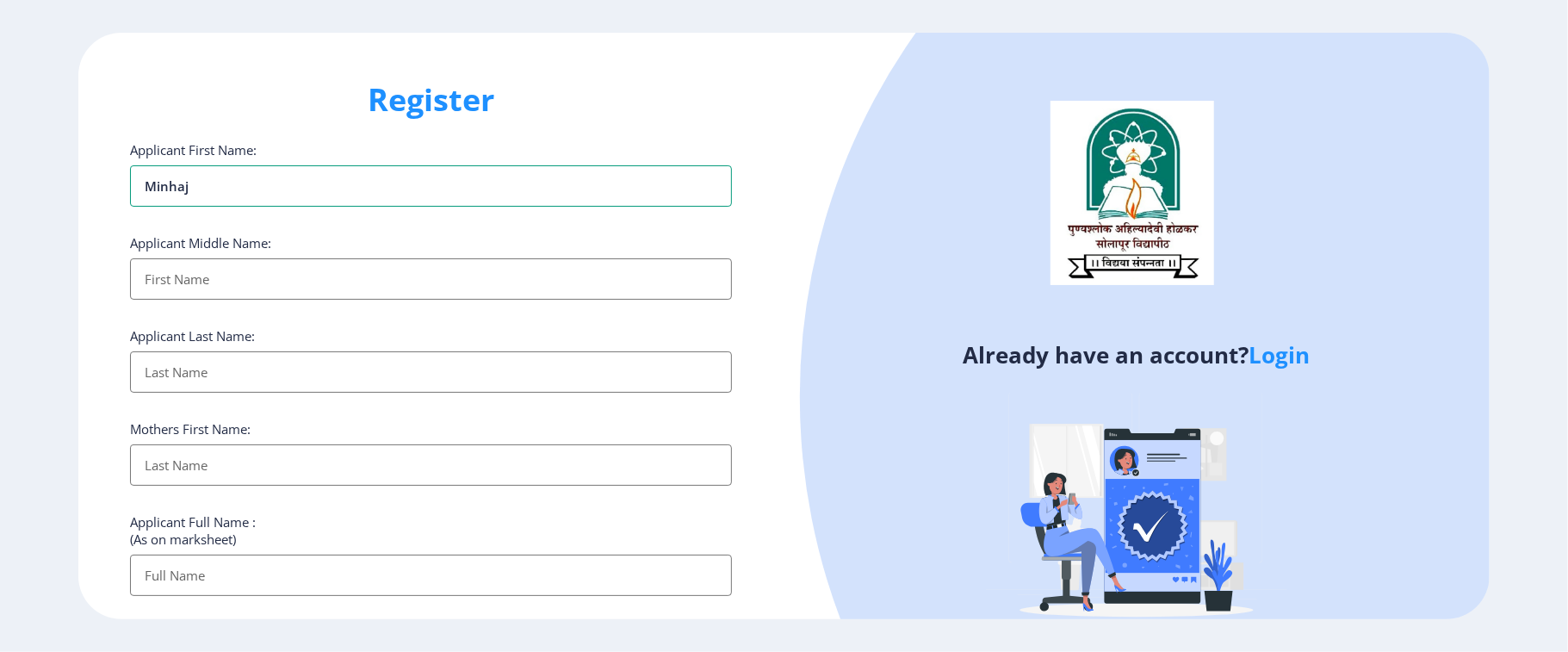 type on "Minhaj" 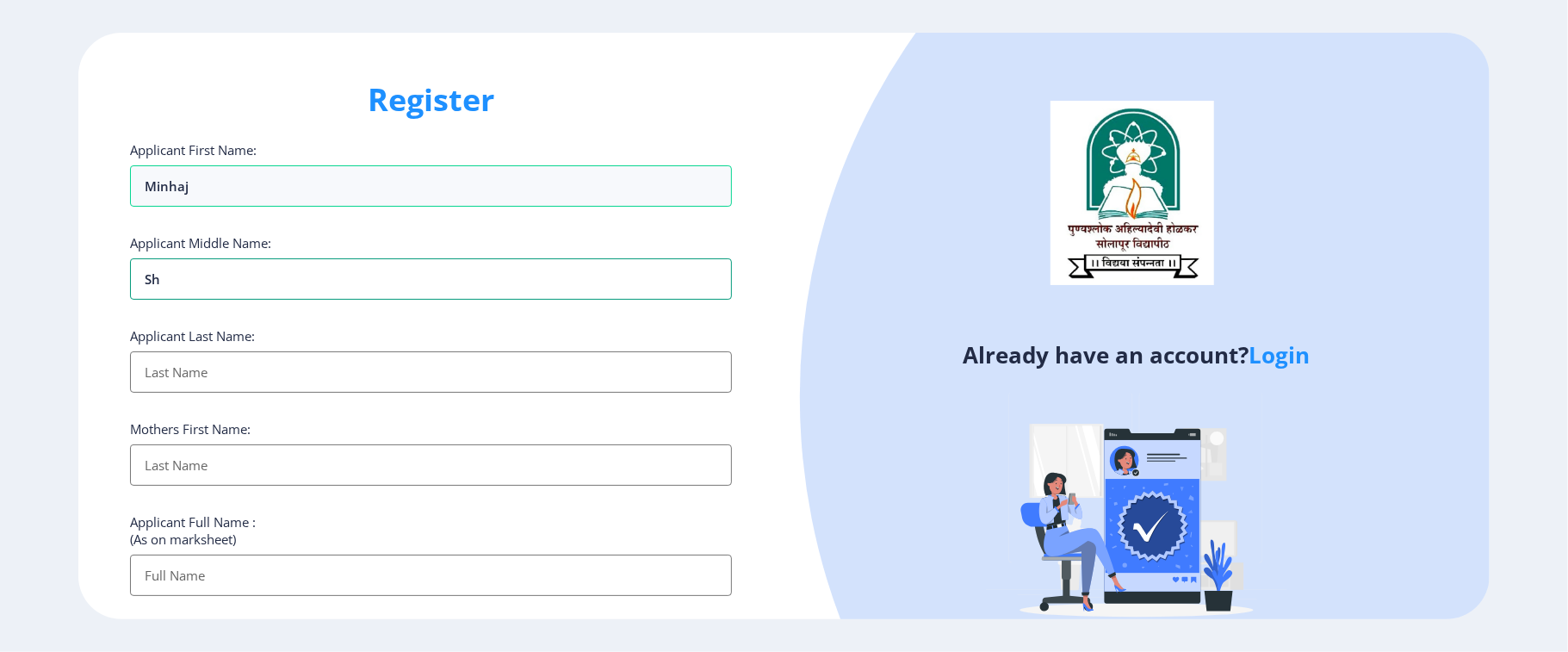 type on "S" 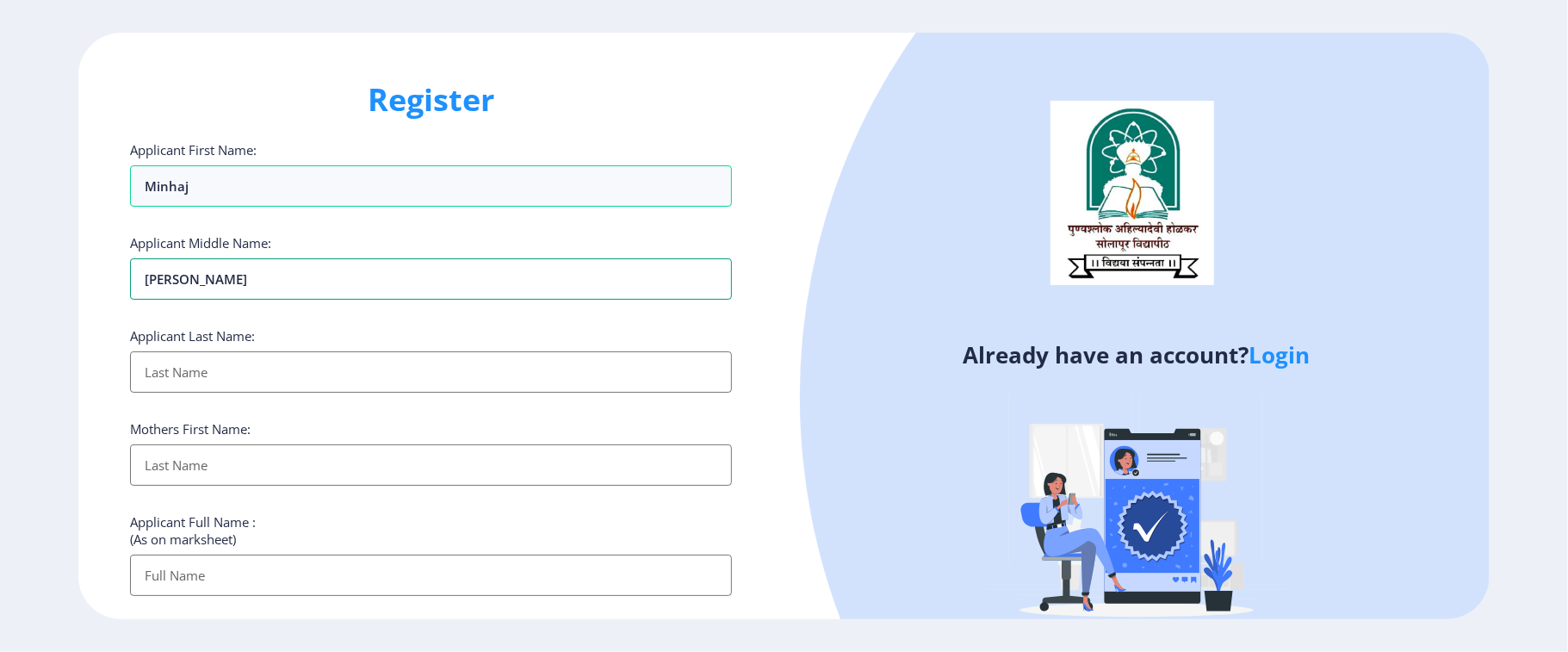 type on "[PERSON_NAME]" 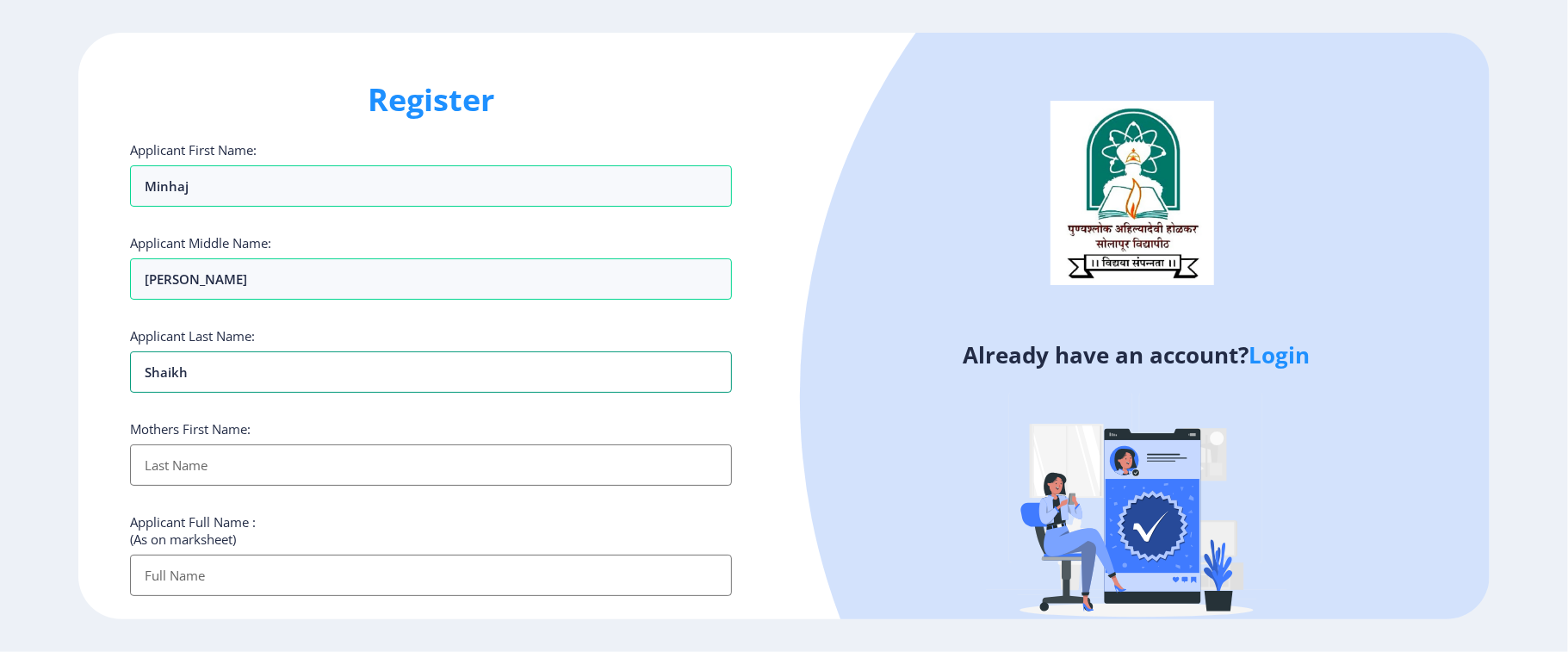 type on "Shaikh" 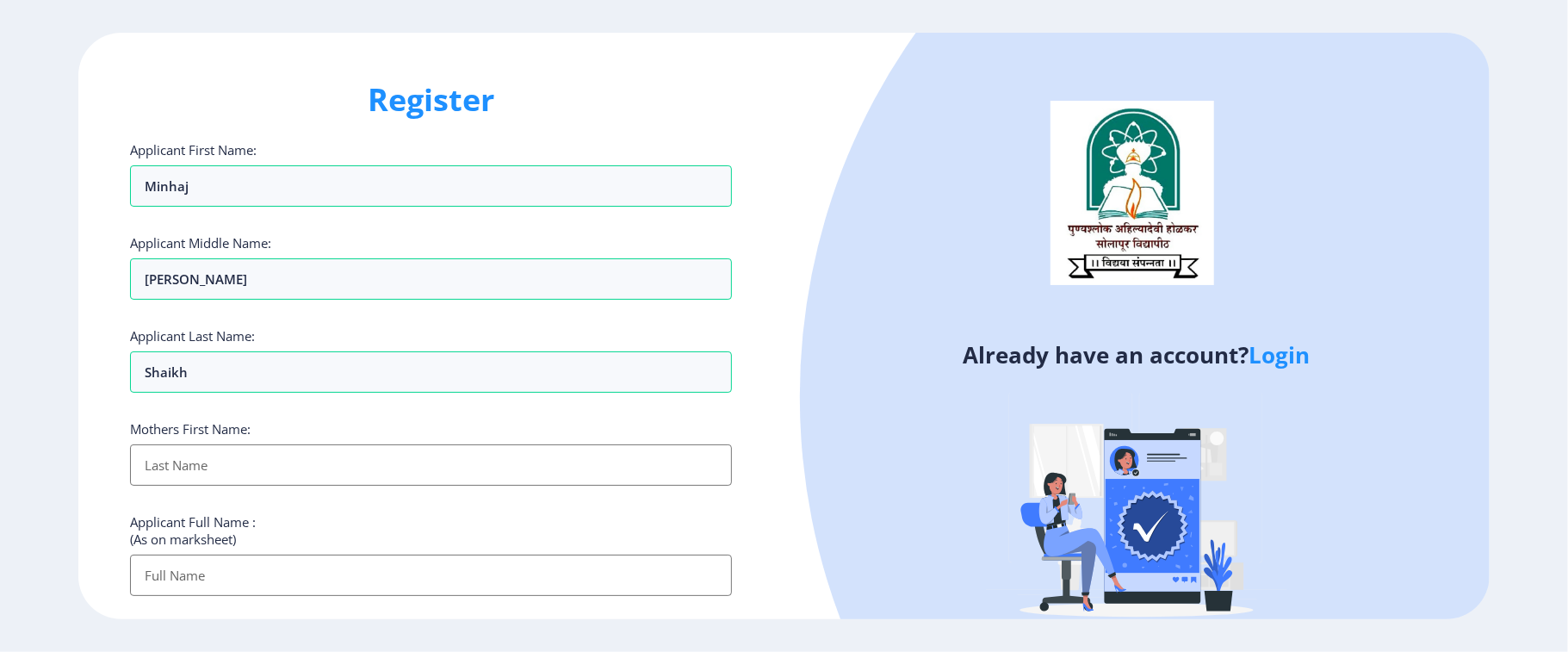 type on "M" 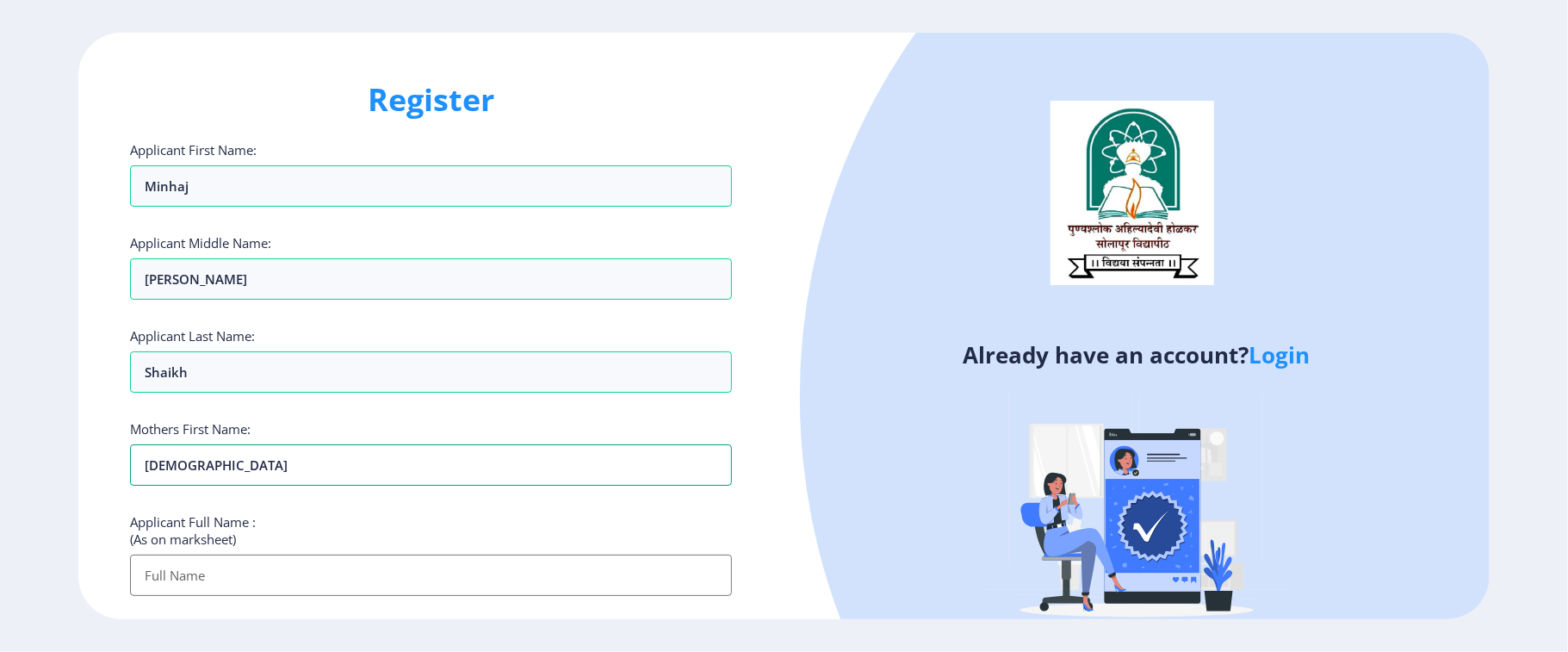 type on "[DEMOGRAPHIC_DATA]" 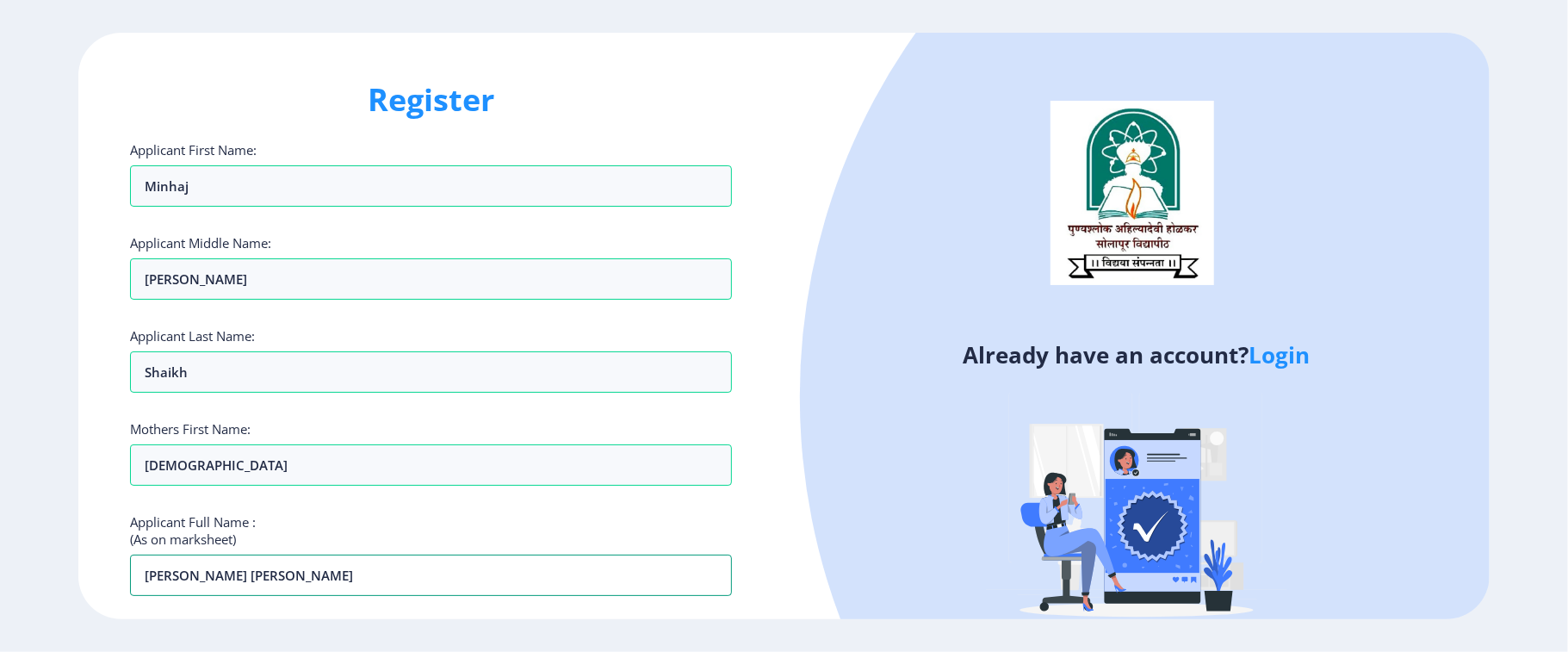 type on "[PERSON_NAME] [PERSON_NAME]" 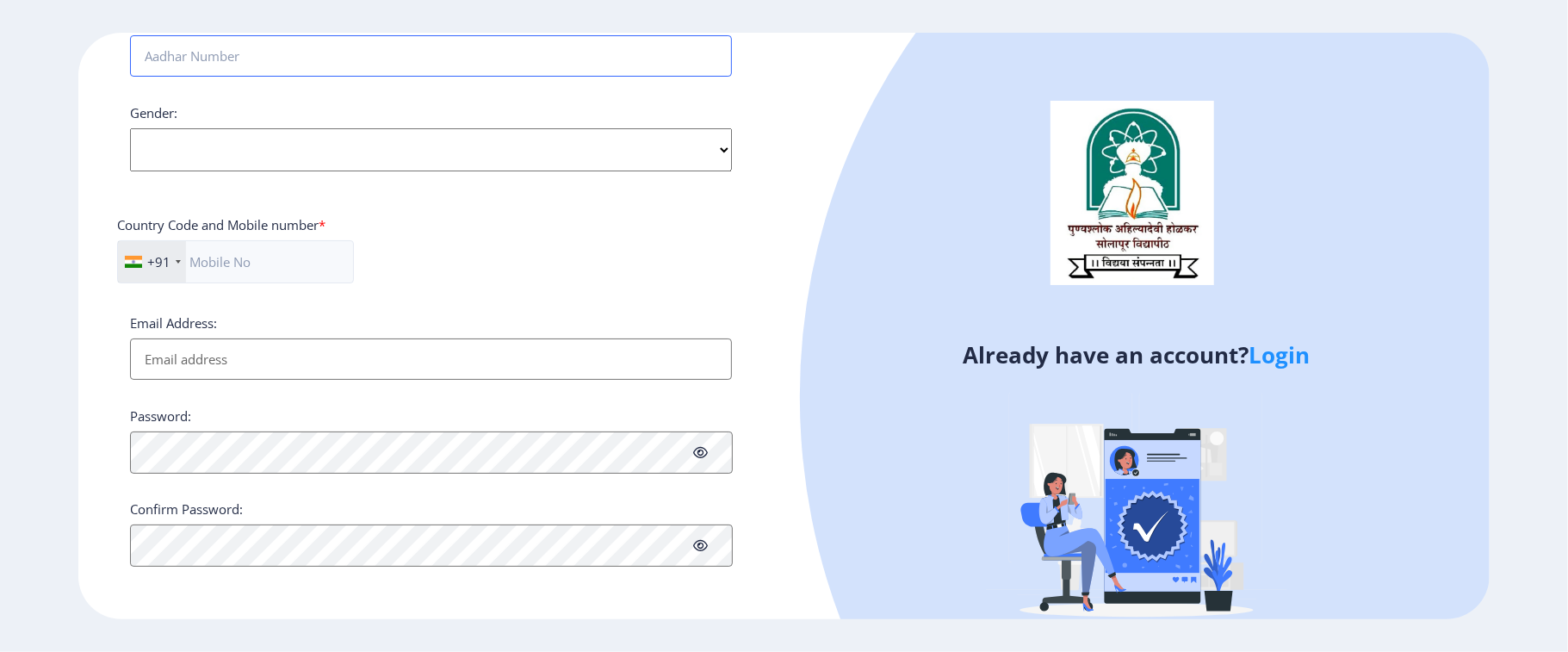 scroll, scrollTop: 386, scrollLeft: 0, axis: vertical 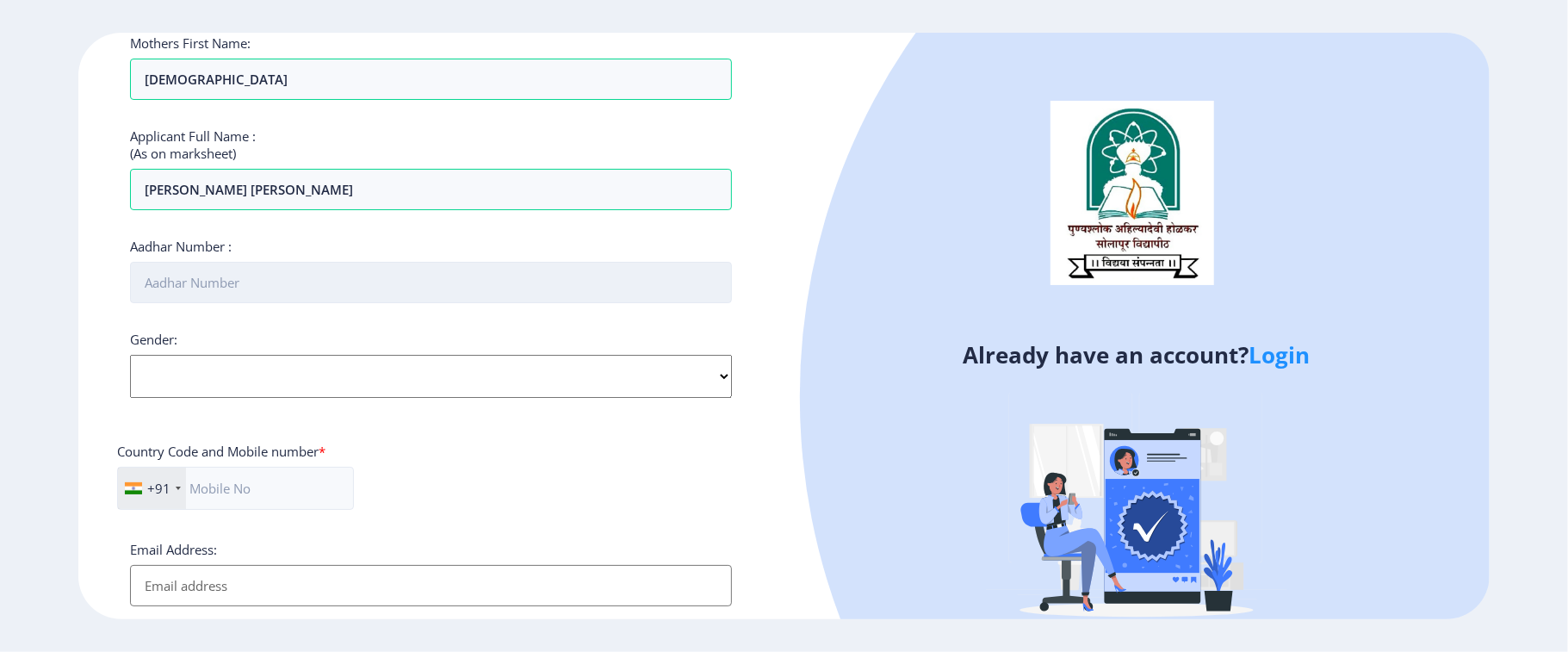 click on "Aadhar Number :" at bounding box center (431, 283) 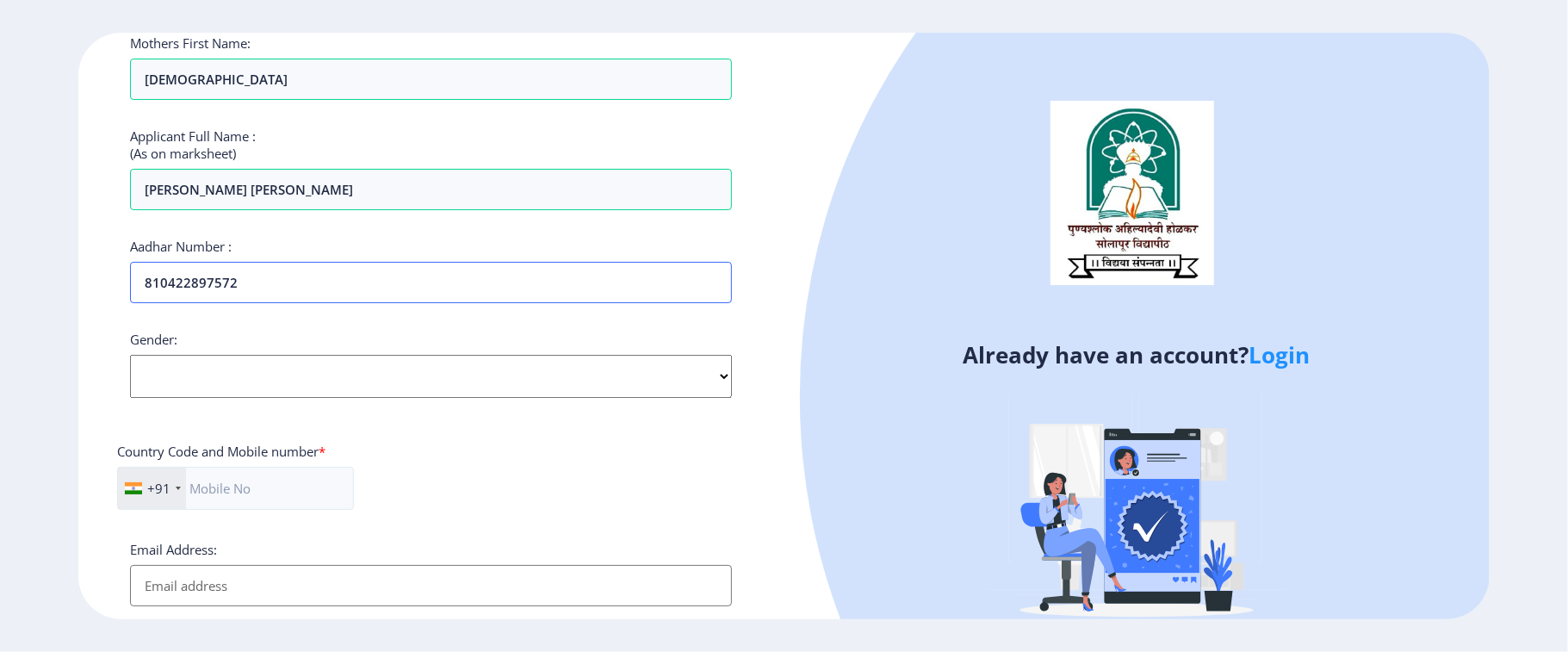 type on "810422897572" 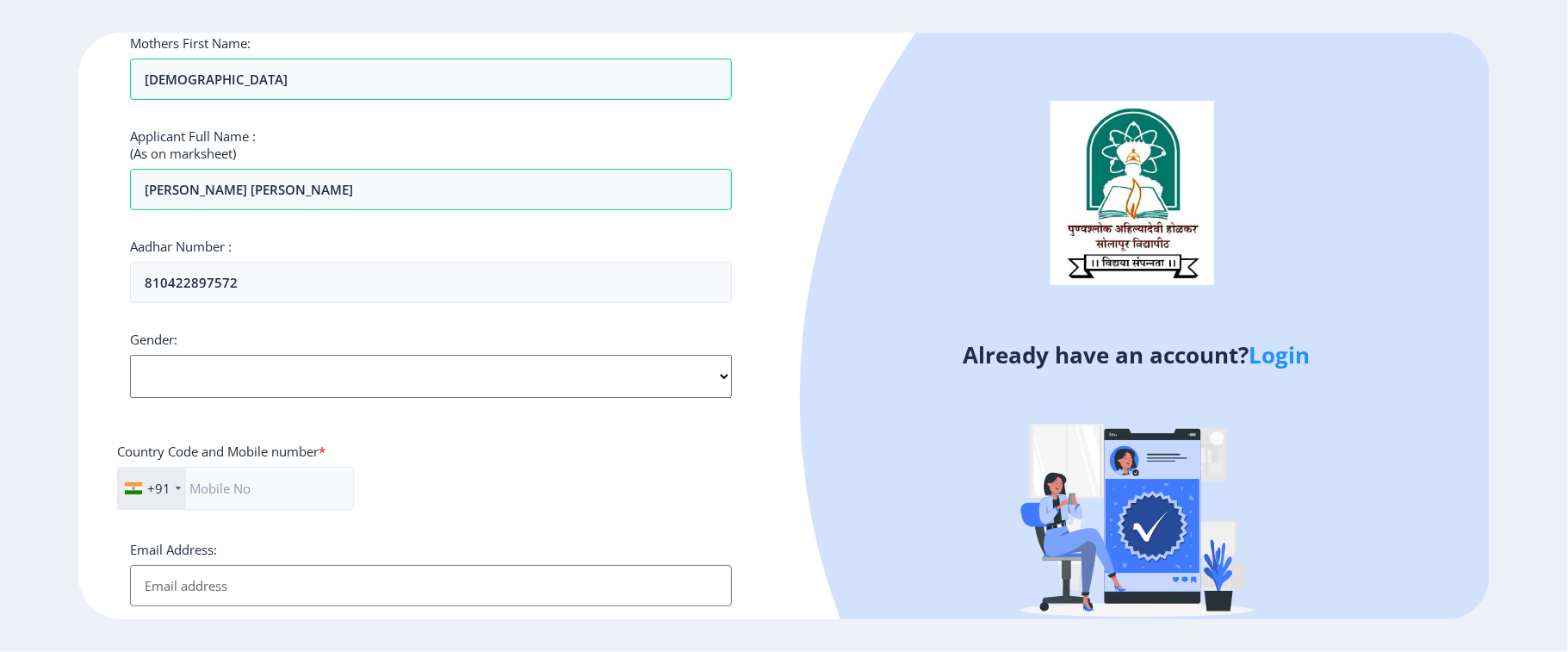 click on "Select Gender [DEMOGRAPHIC_DATA] [DEMOGRAPHIC_DATA] Other" 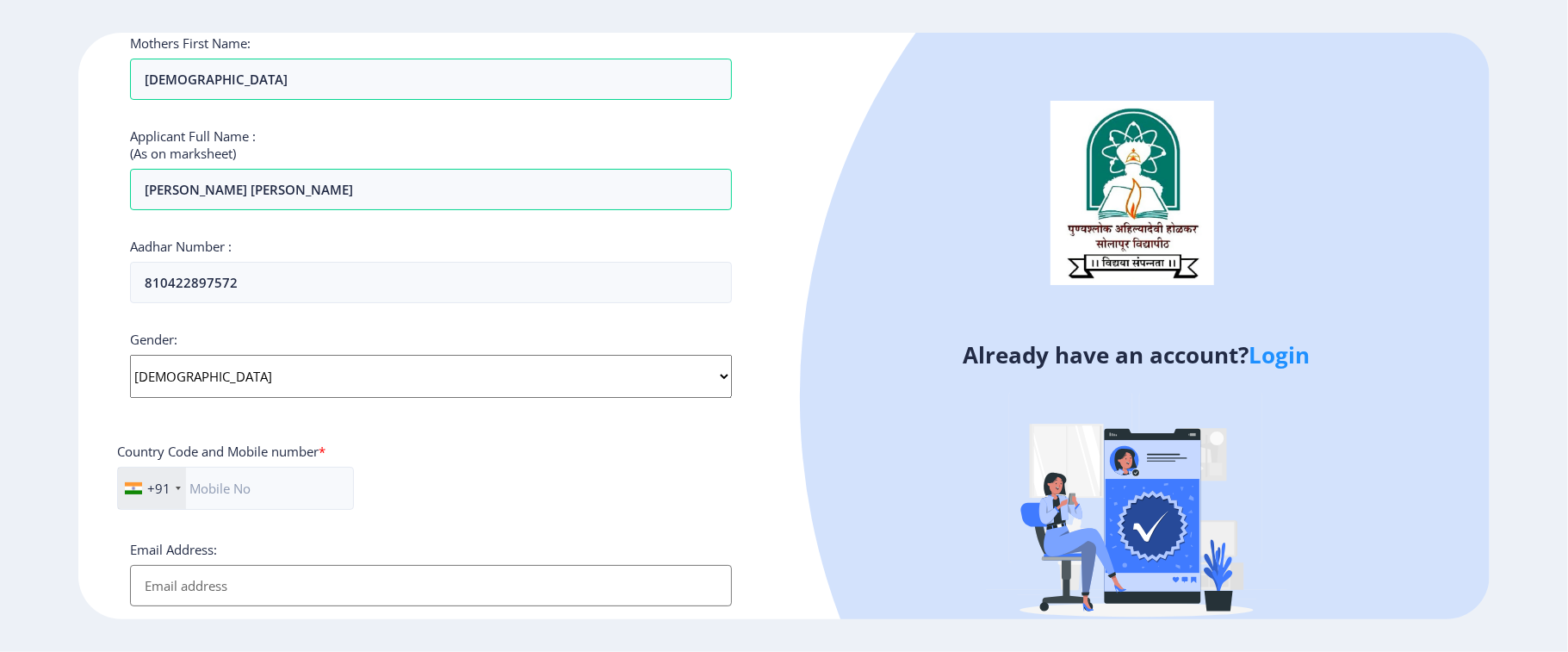 click on "Select Gender [DEMOGRAPHIC_DATA] [DEMOGRAPHIC_DATA] Other" 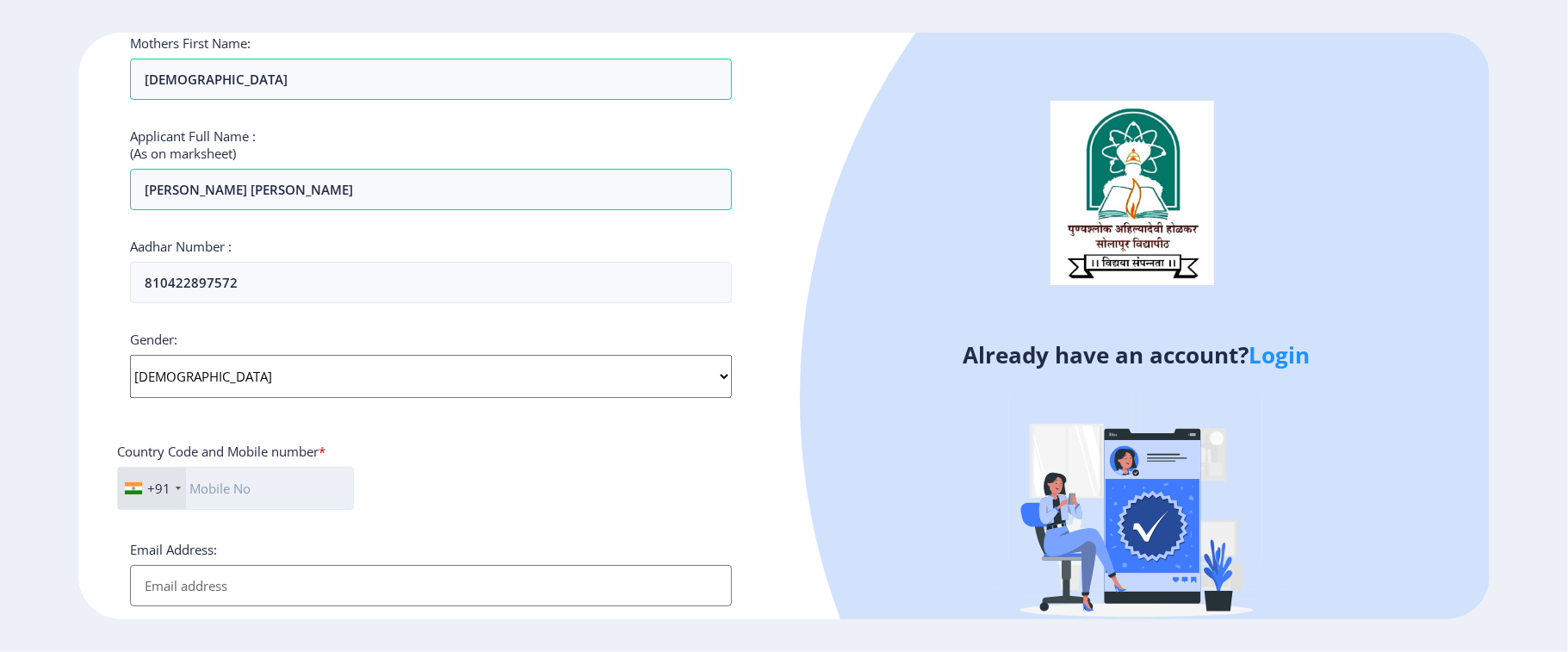click 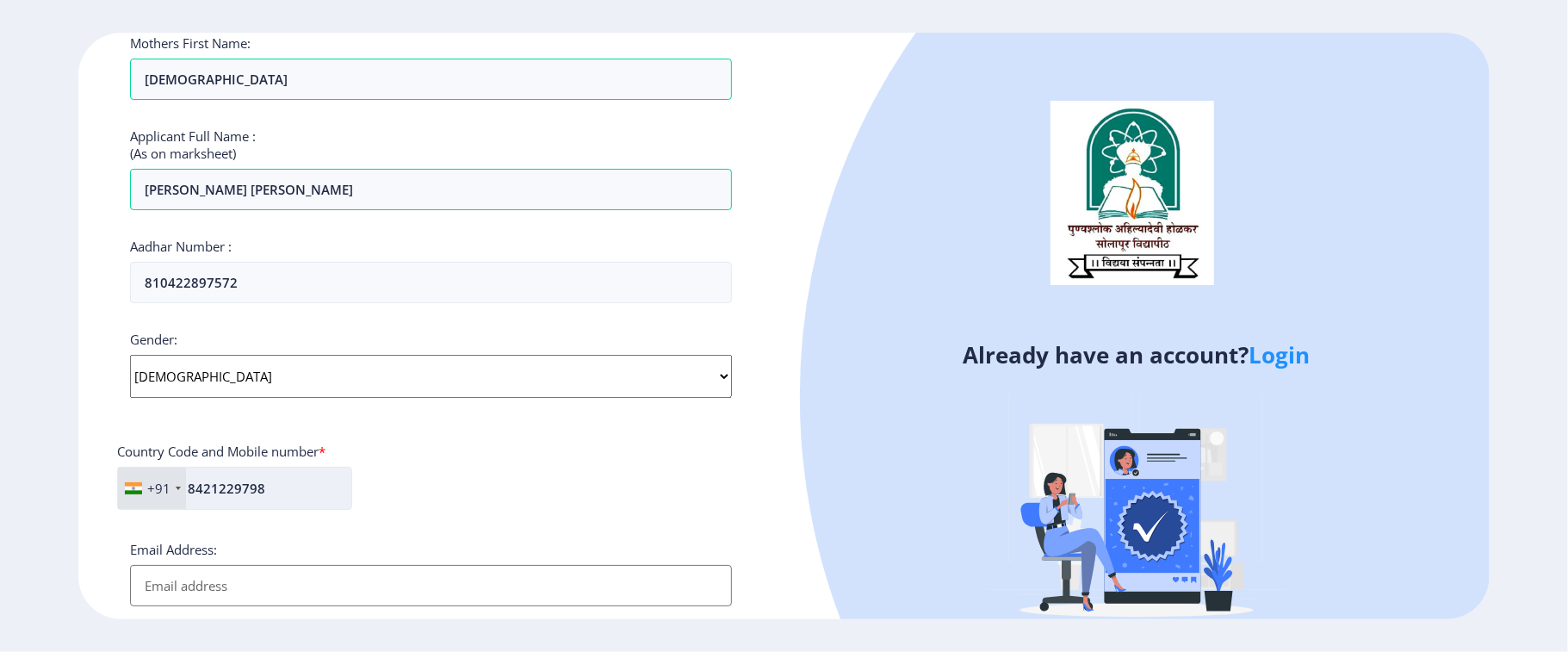 type on "8421229798" 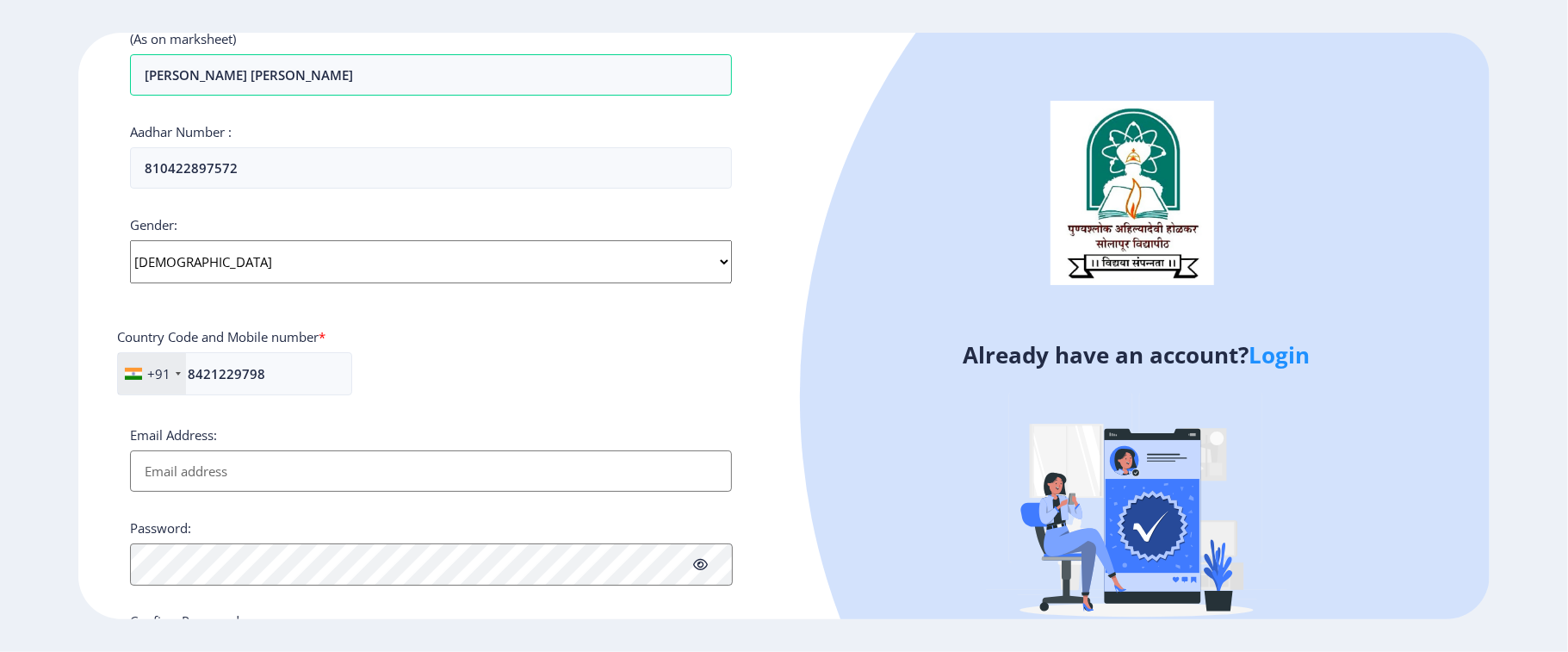 scroll, scrollTop: 615, scrollLeft: 0, axis: vertical 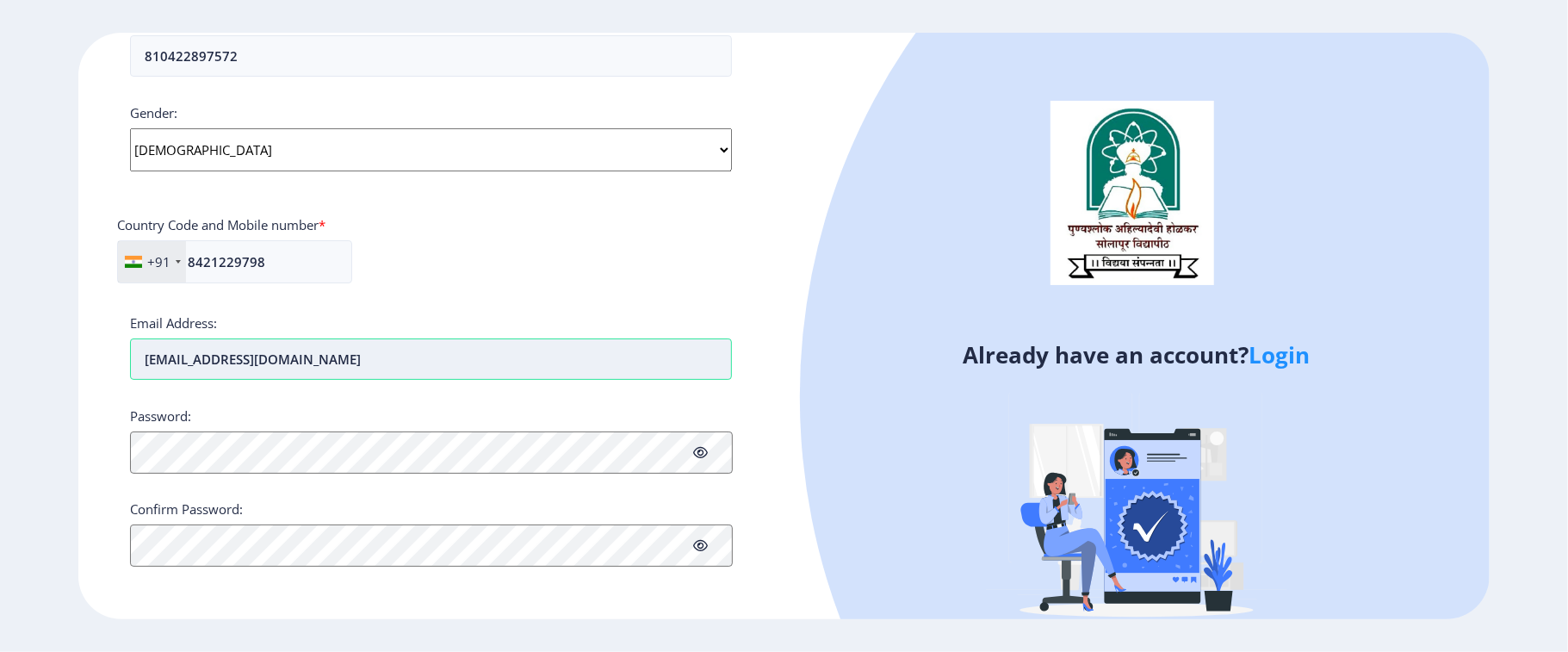 type on "[EMAIL_ADDRESS][DOMAIN_NAME]" 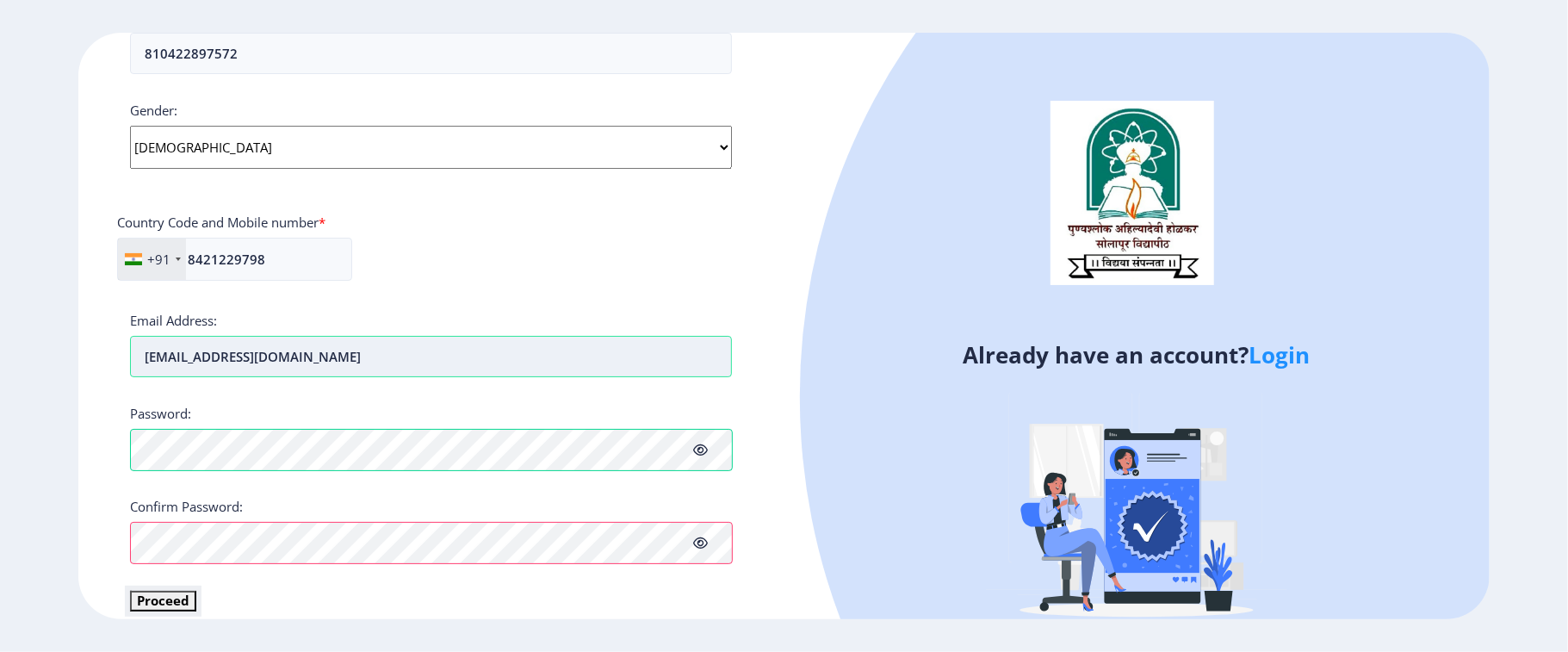 type 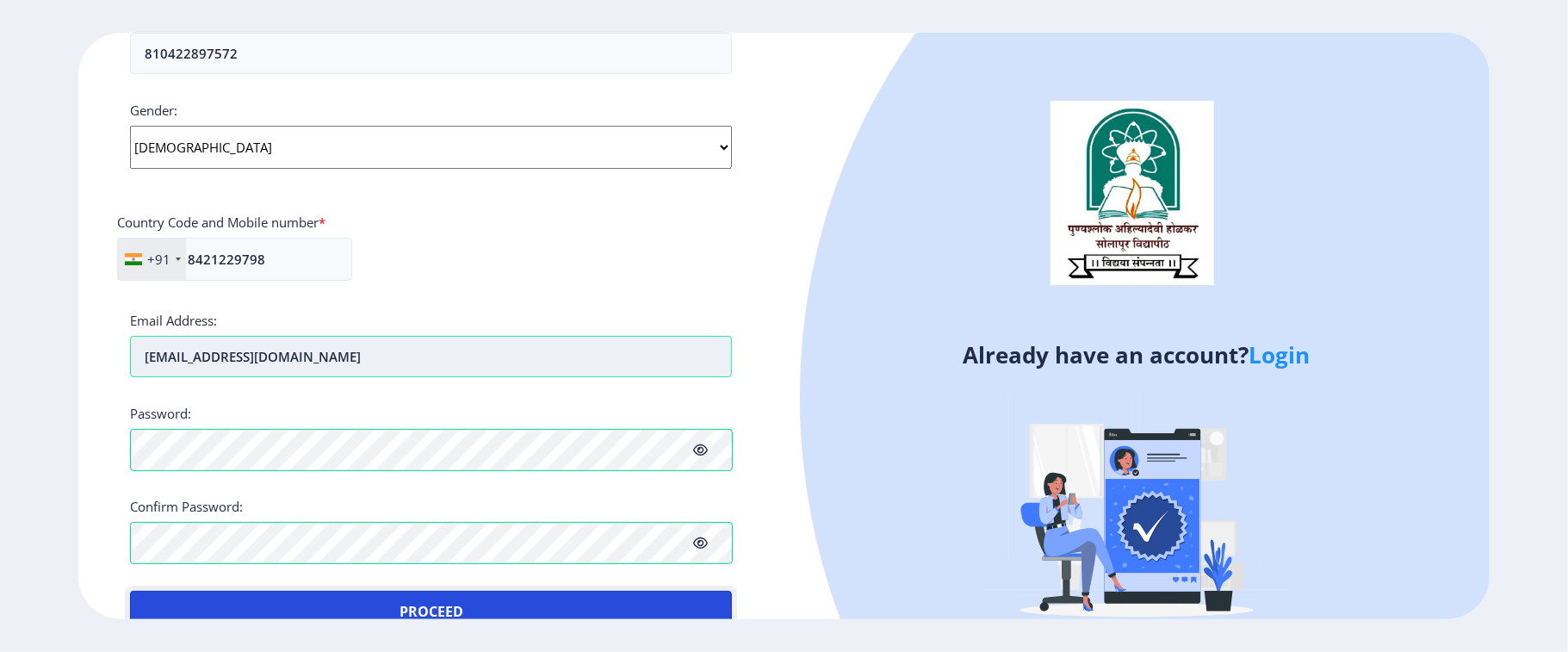 scroll, scrollTop: 631, scrollLeft: 0, axis: vertical 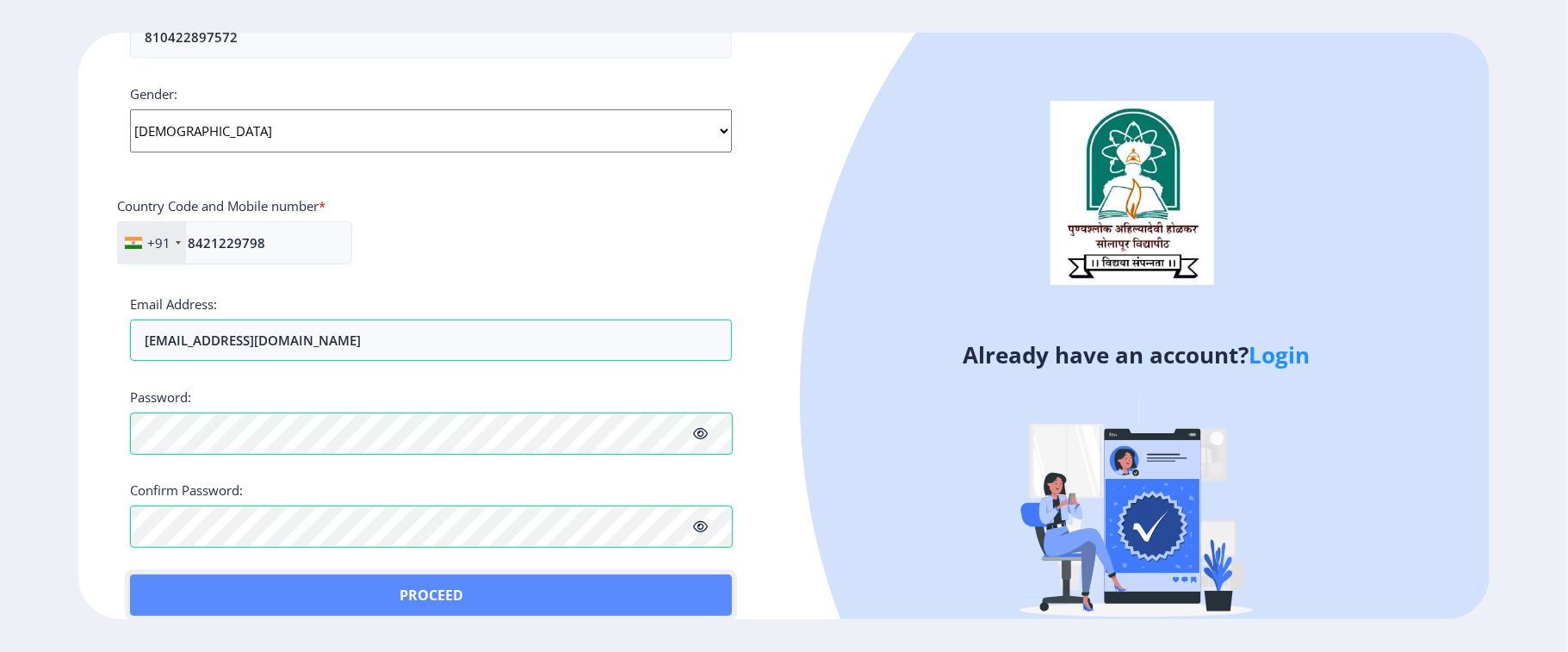 click on "Proceed" 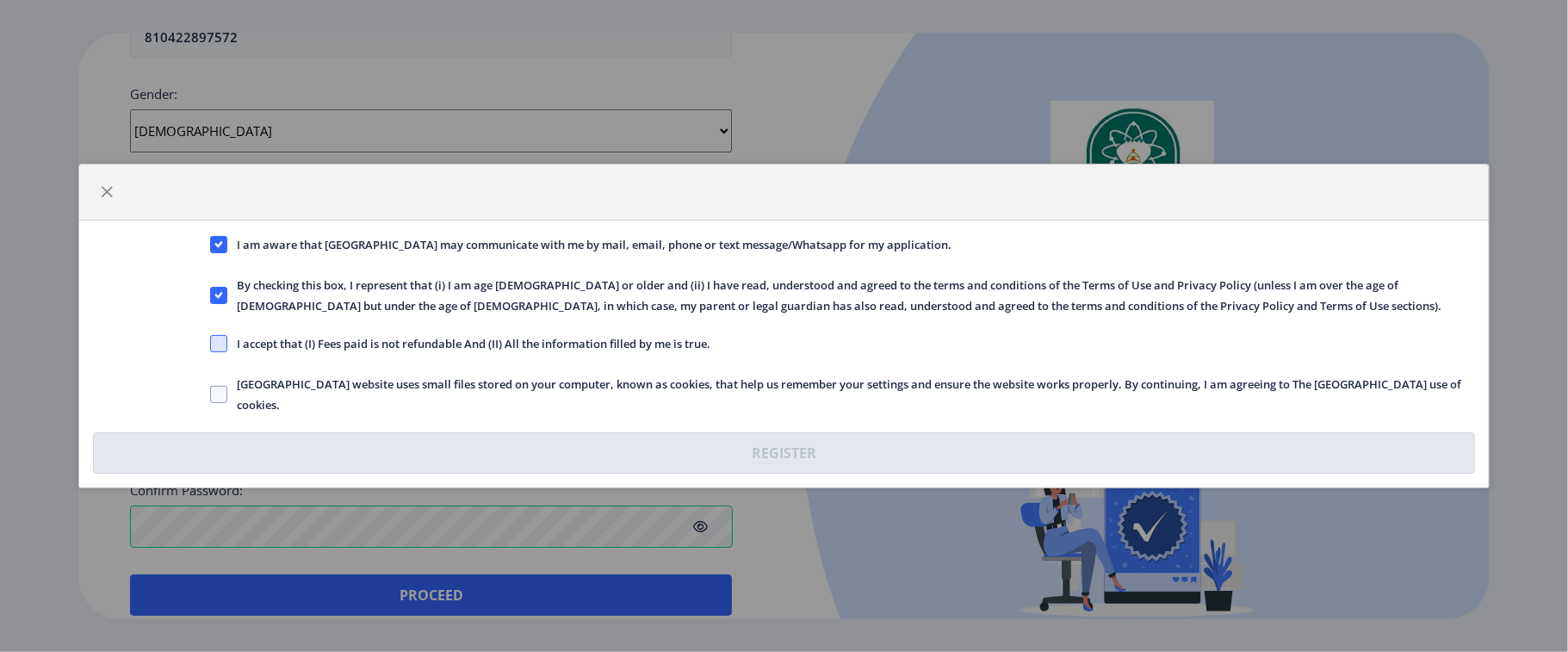 click 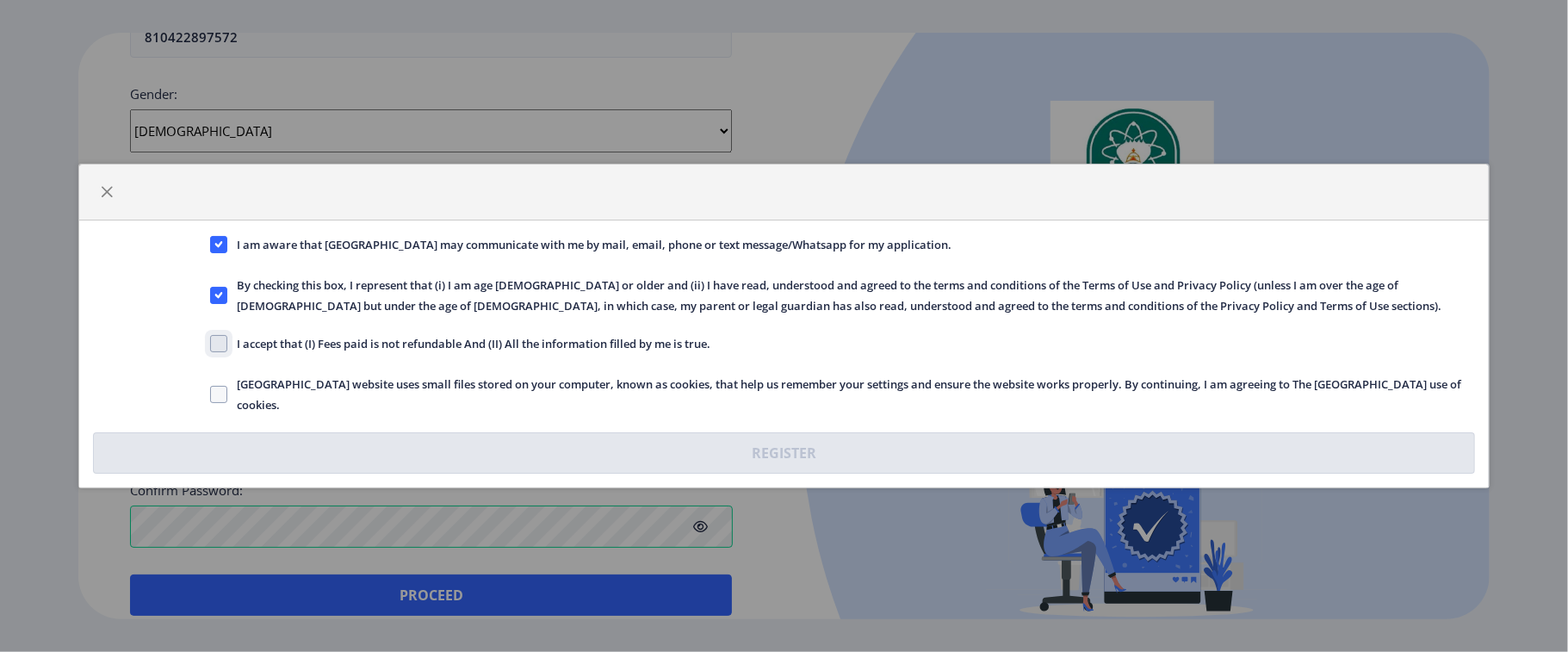 click on "I accept that (I) Fees paid is not refundable And (II) All the information filled by me is true." 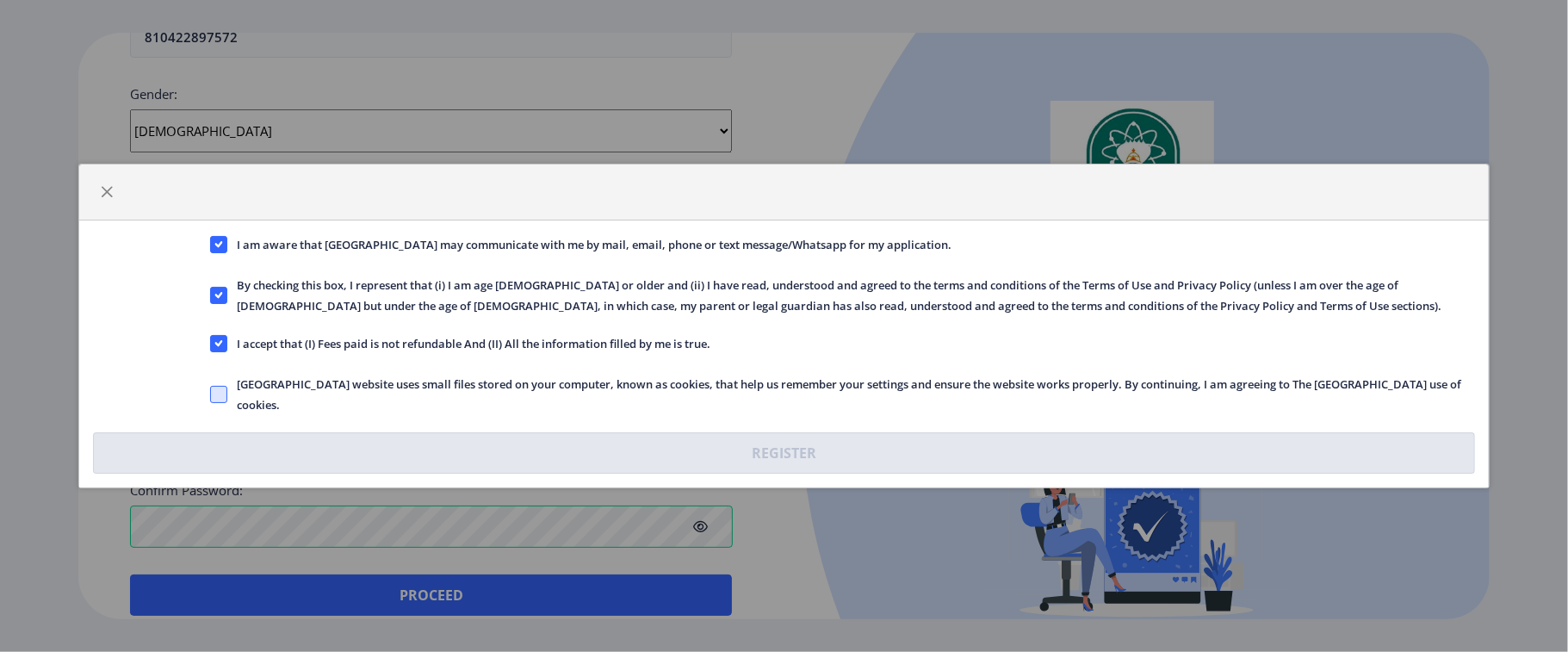 click 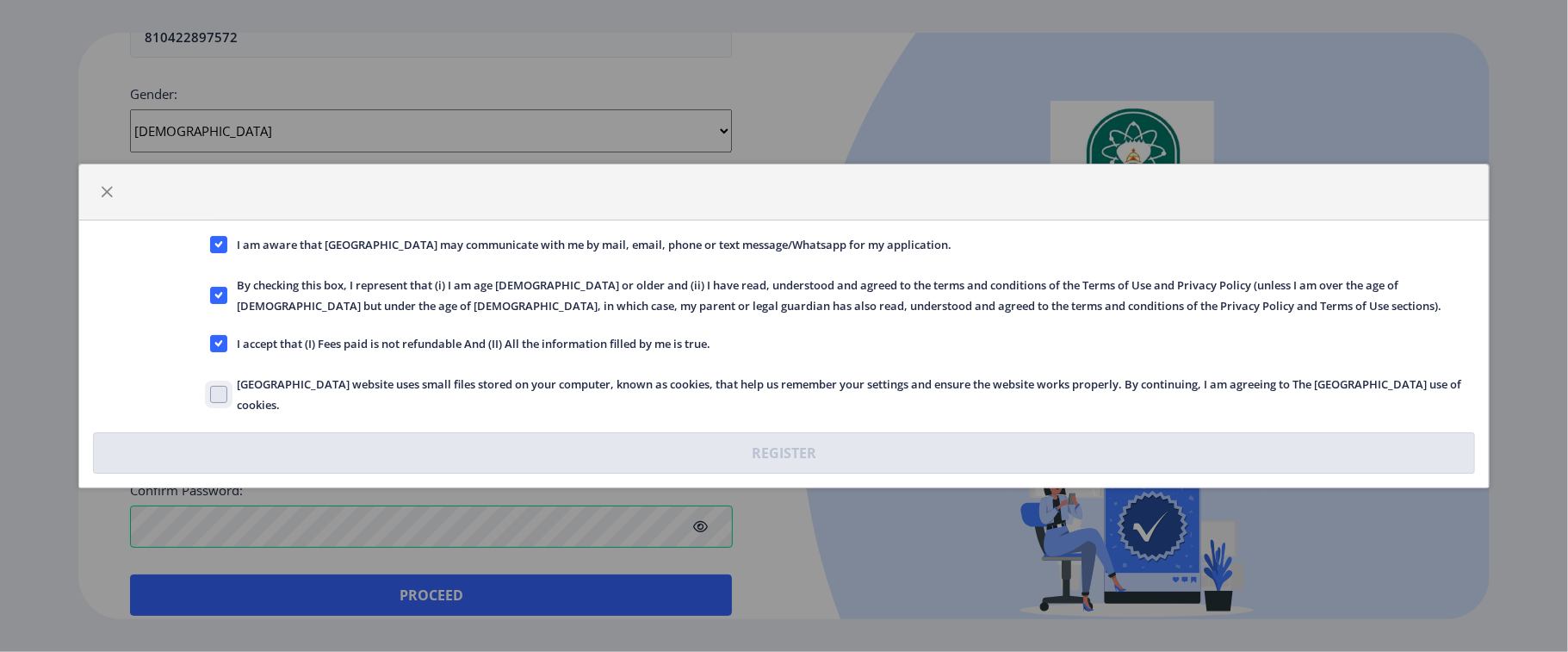 click on "[GEOGRAPHIC_DATA] website uses small files stored on your computer, known as cookies, that help us remember your settings and ensure the website works properly. By continuing, I am agreeing to The [GEOGRAPHIC_DATA] use of cookies." 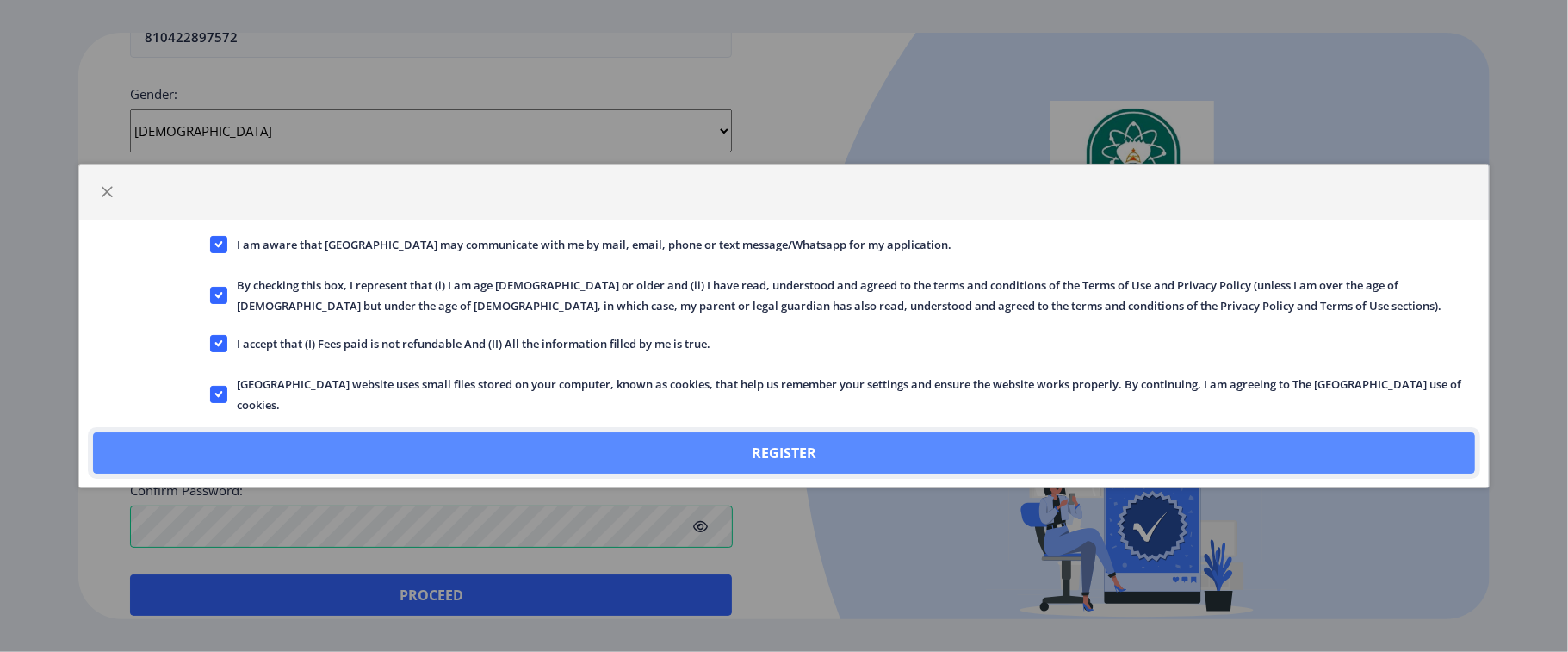 click on "Register" 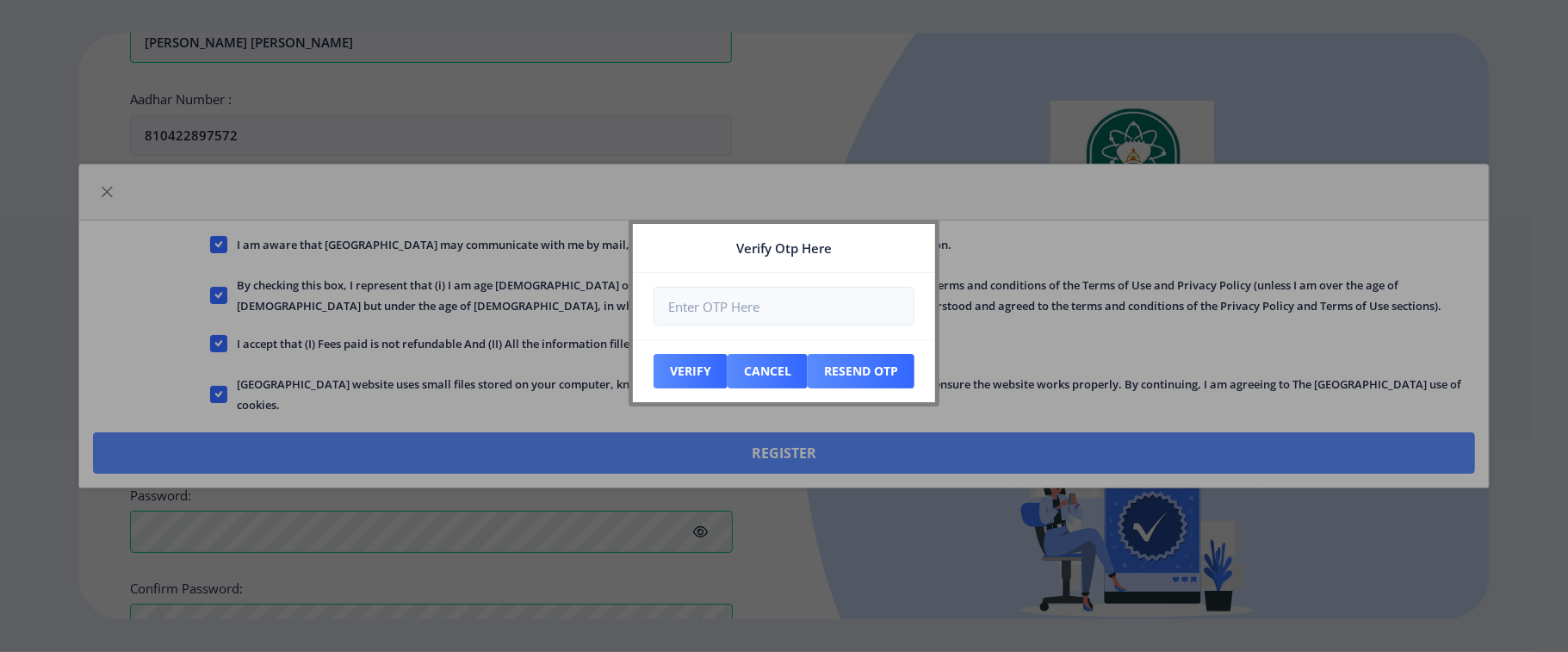 scroll, scrollTop: 730, scrollLeft: 0, axis: vertical 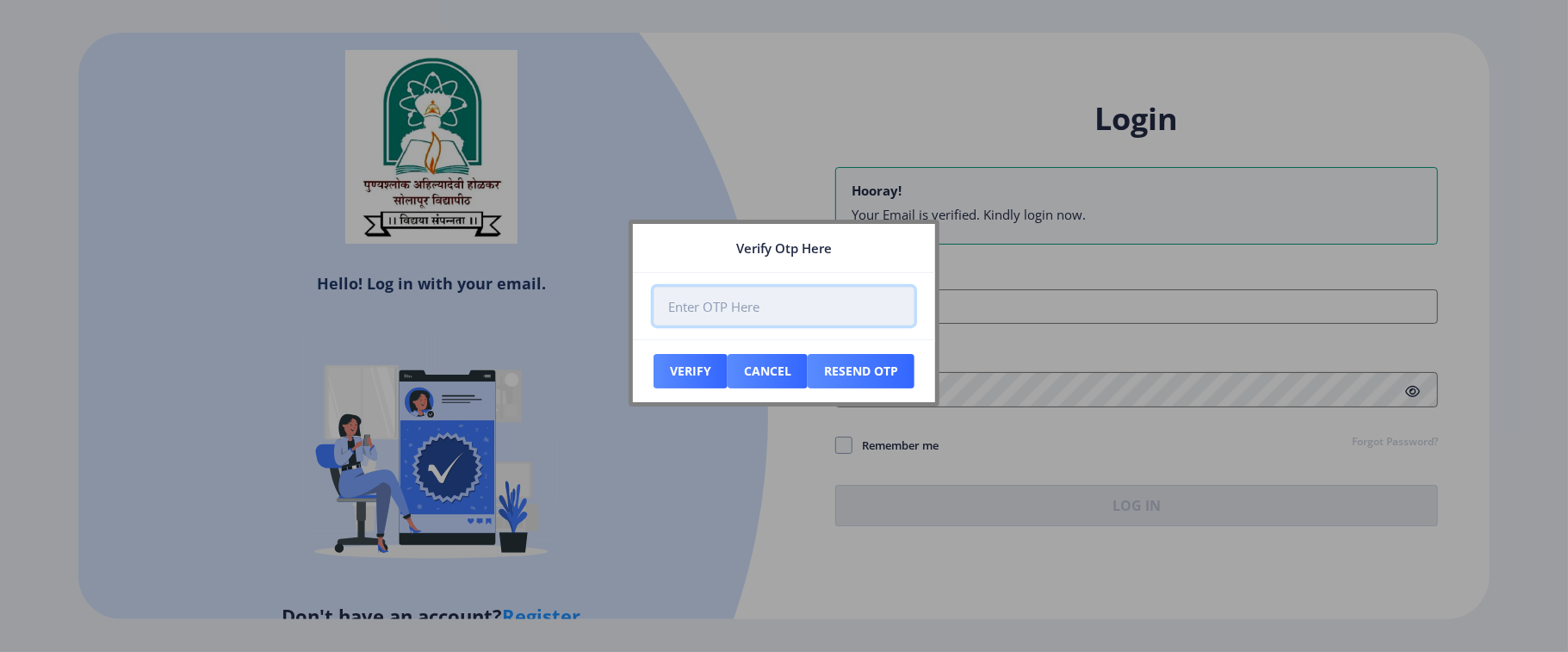 click at bounding box center (784, 306) 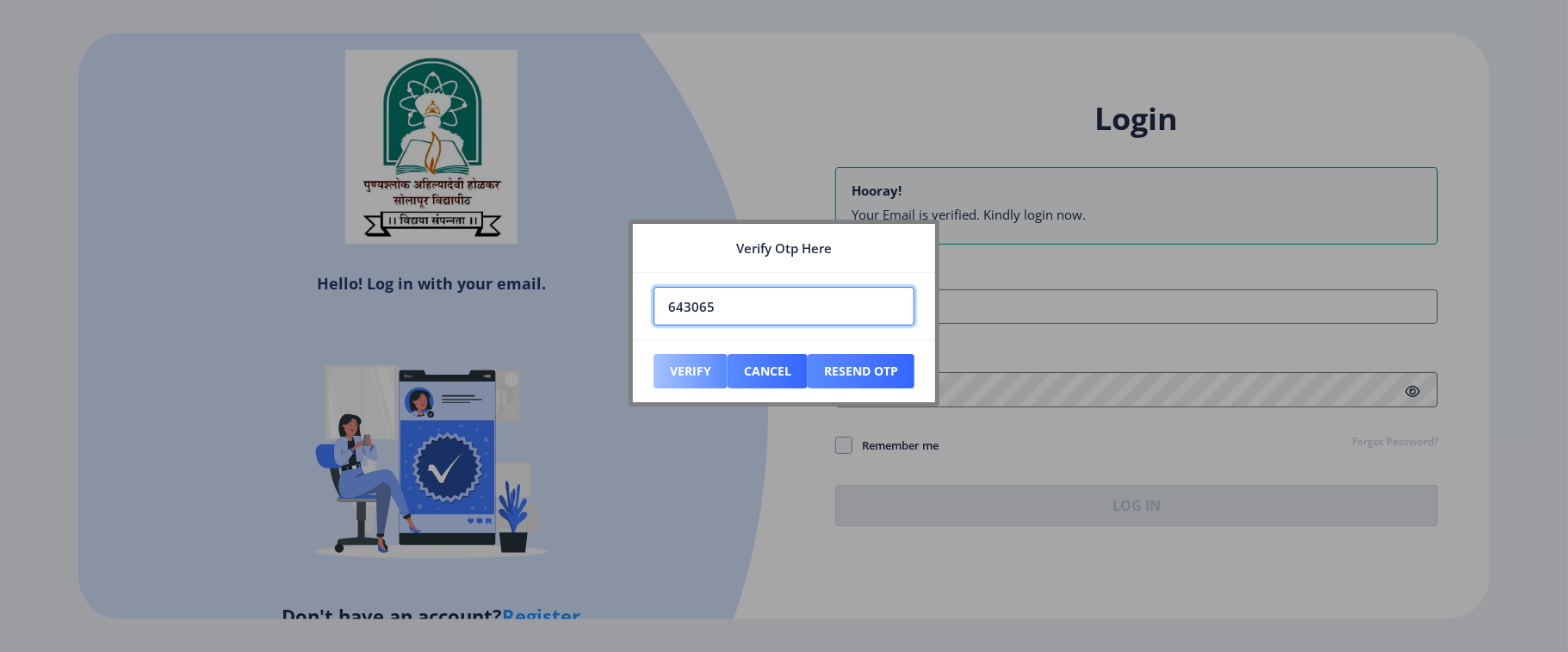 type on "643065" 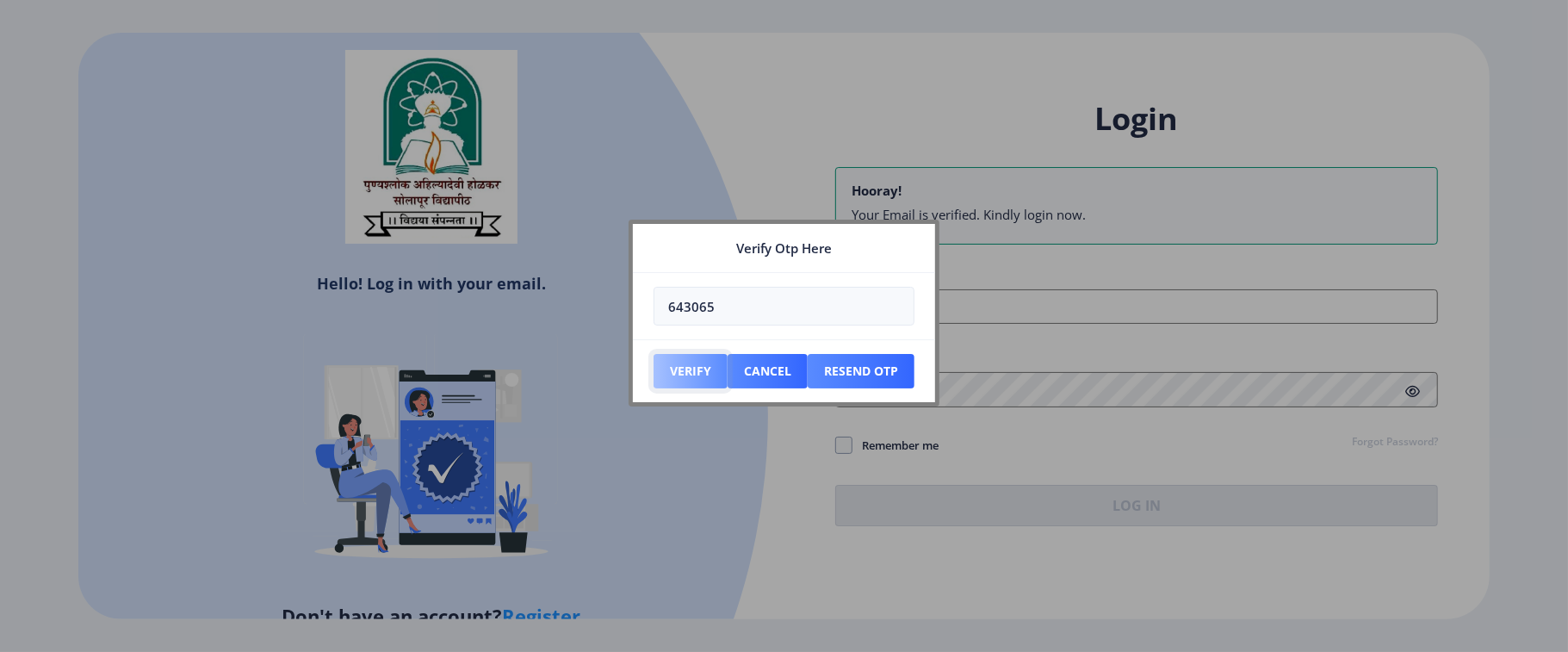 click on "Verify" at bounding box center [691, 371] 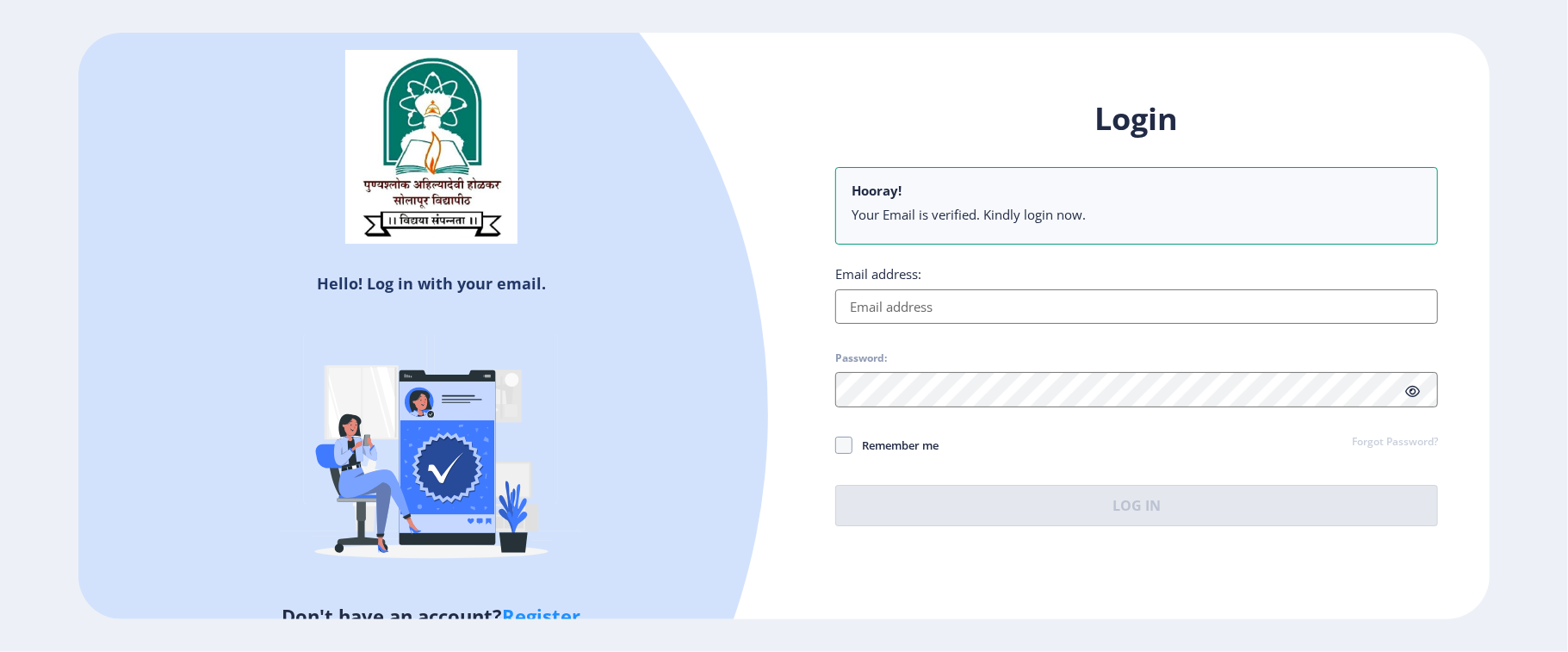 click 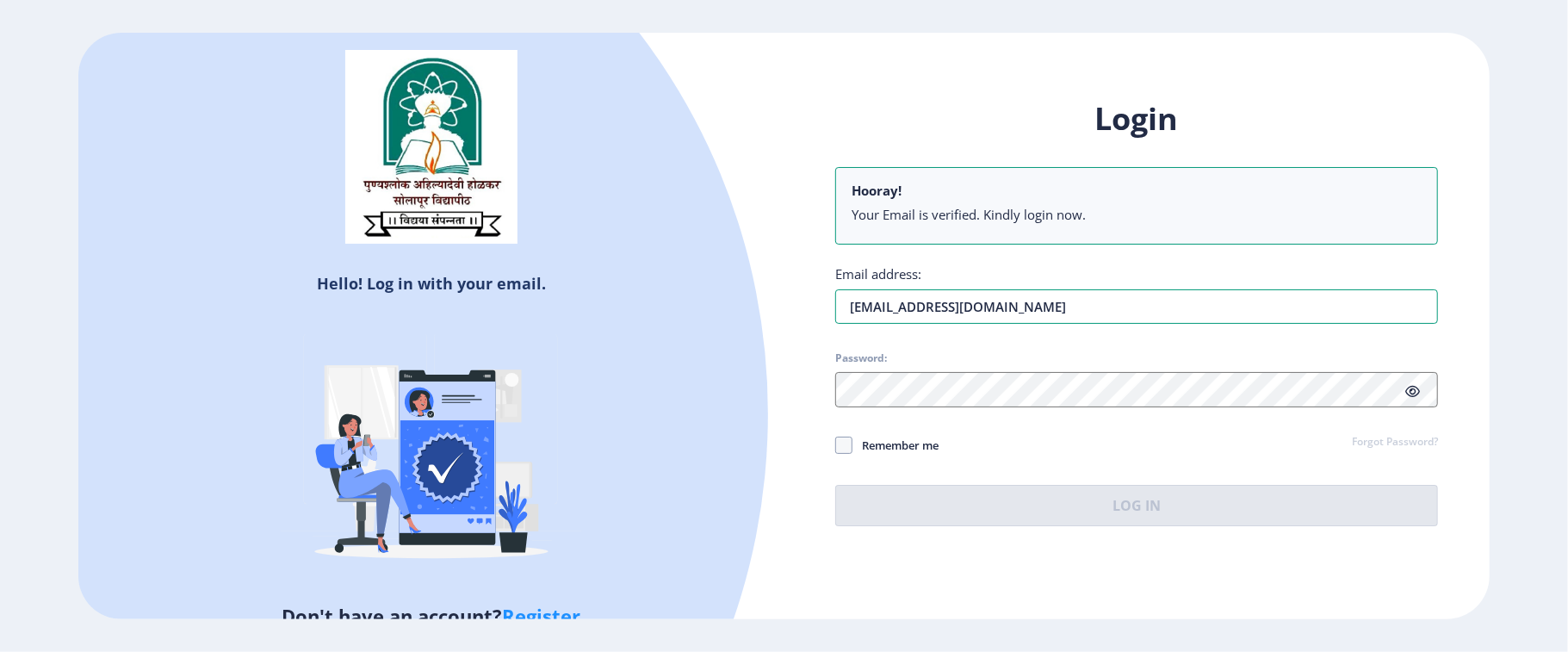 type on "[EMAIL_ADDRESS][DOMAIN_NAME]" 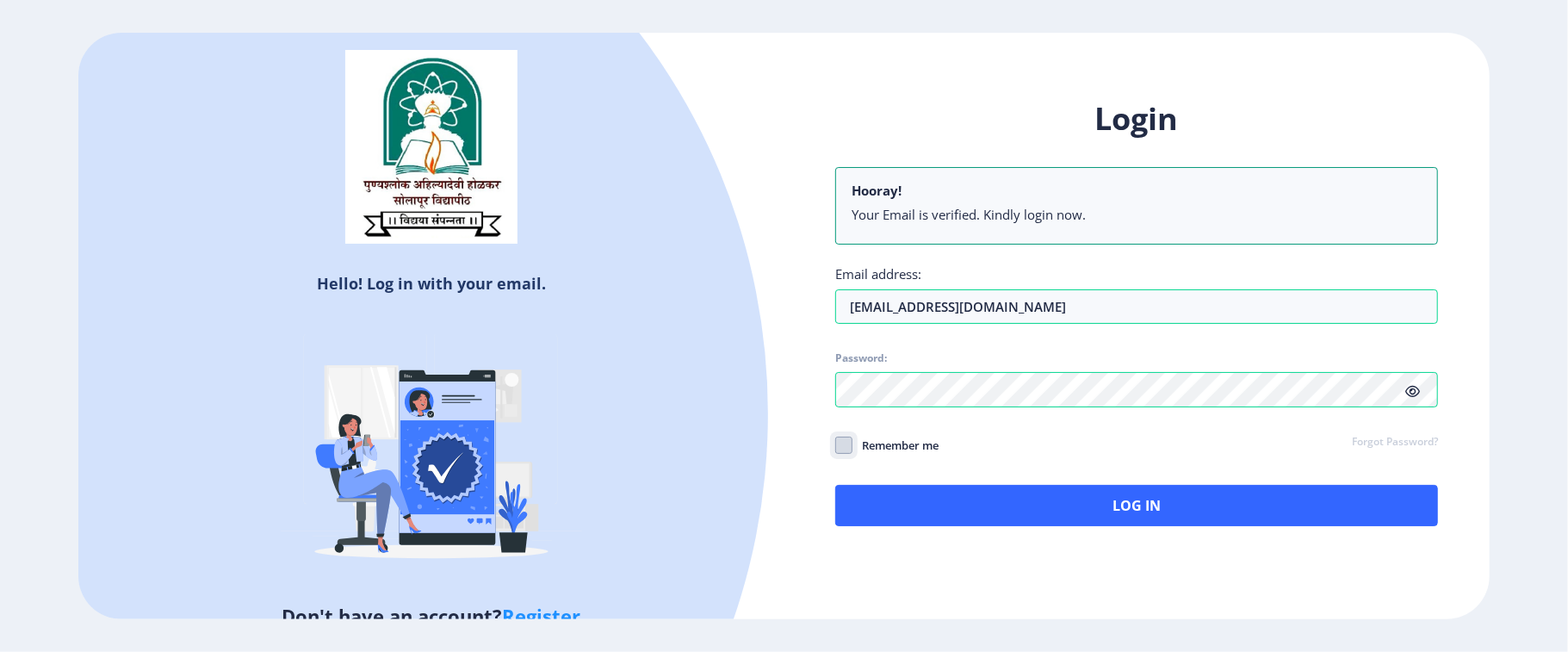 click on "Remember me" 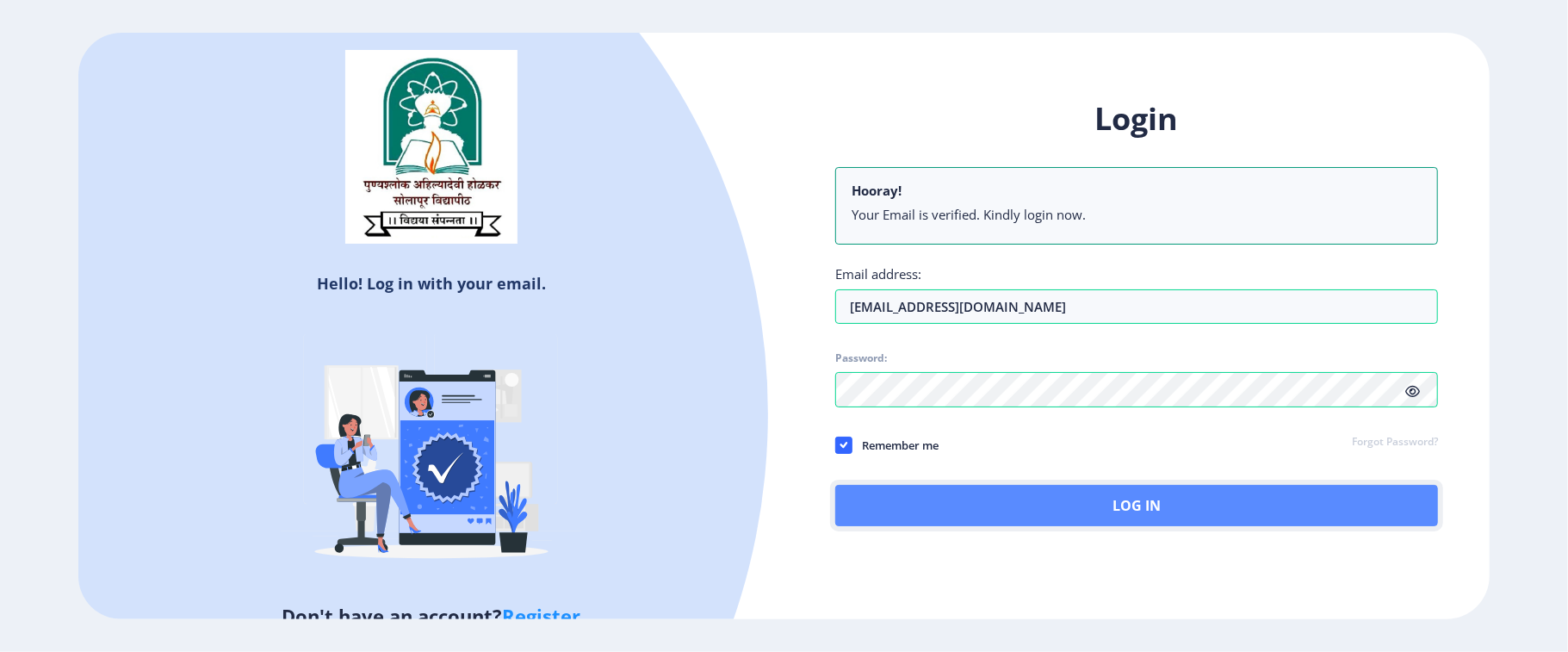 click on "Log In" 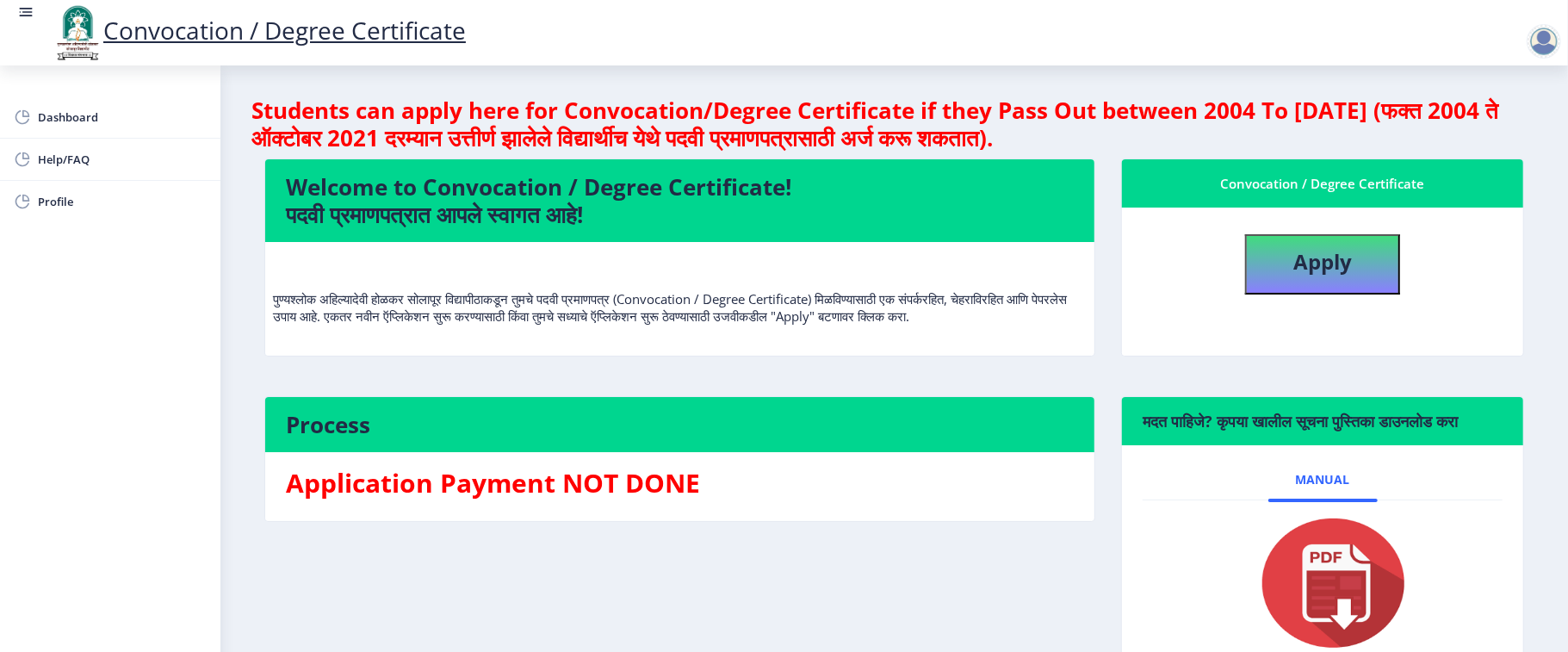 scroll, scrollTop: 135, scrollLeft: 0, axis: vertical 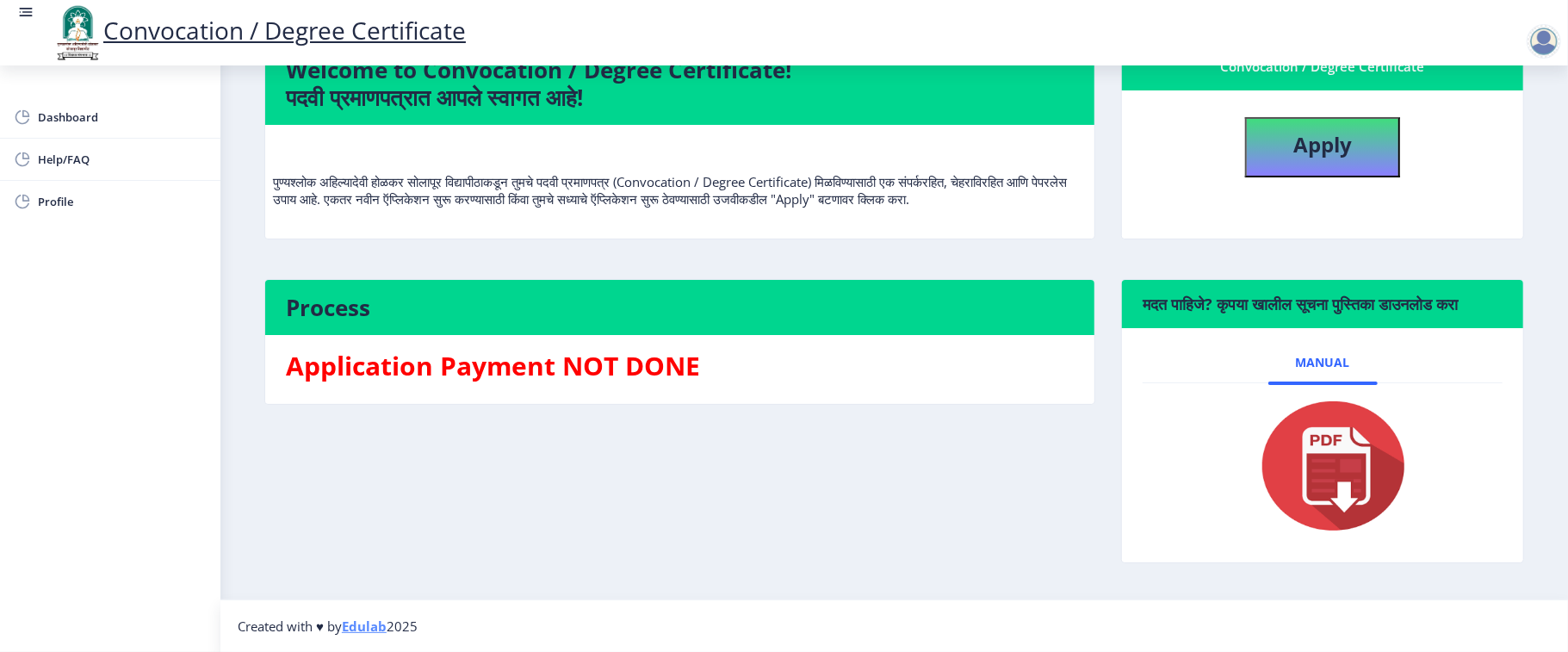 click 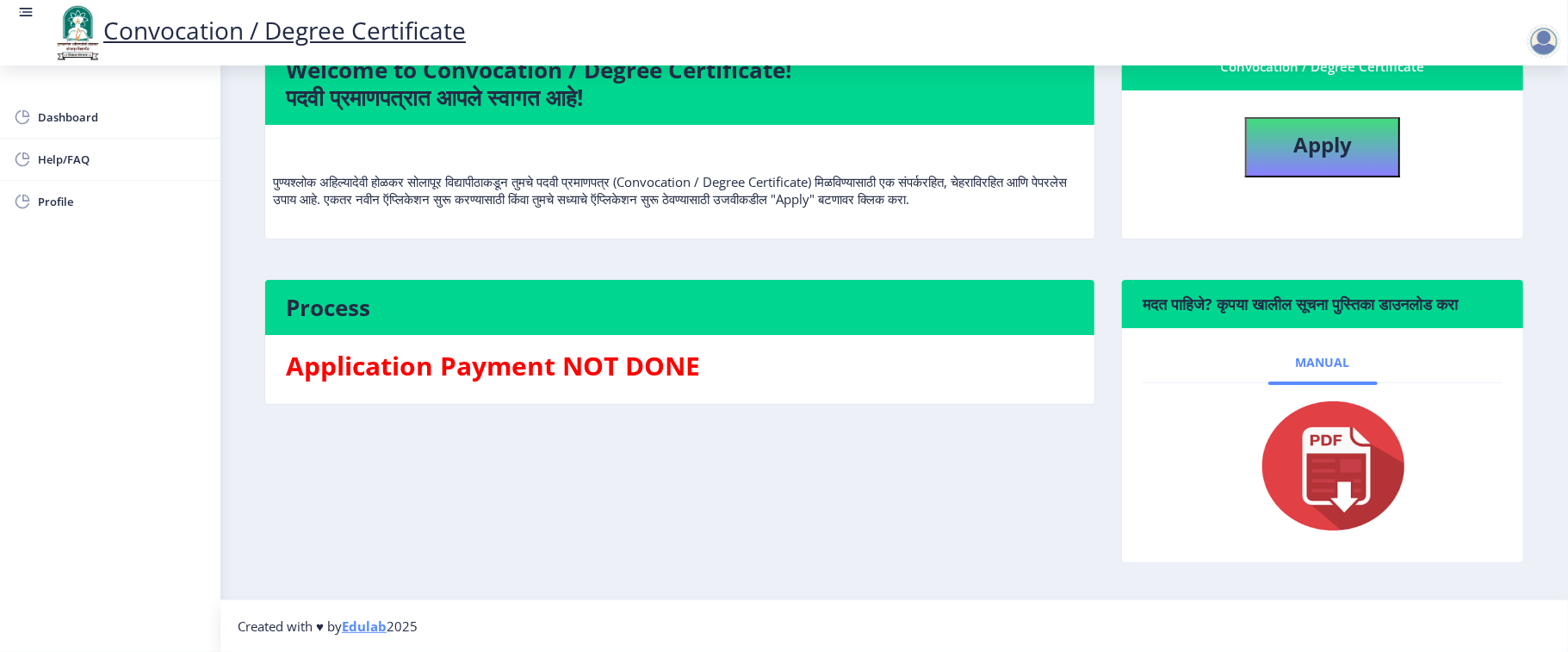 click on "Manual" 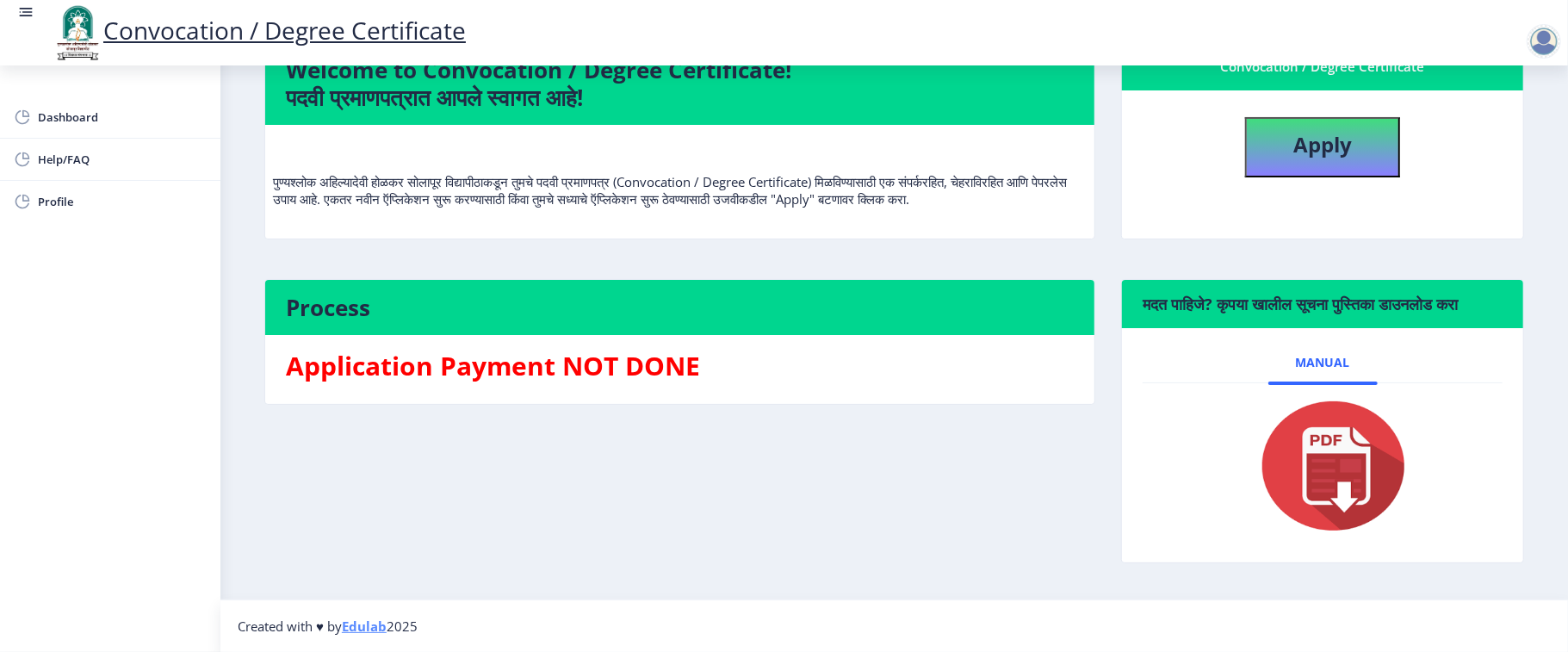 click on "Dashboard Help/FAQ Profile" 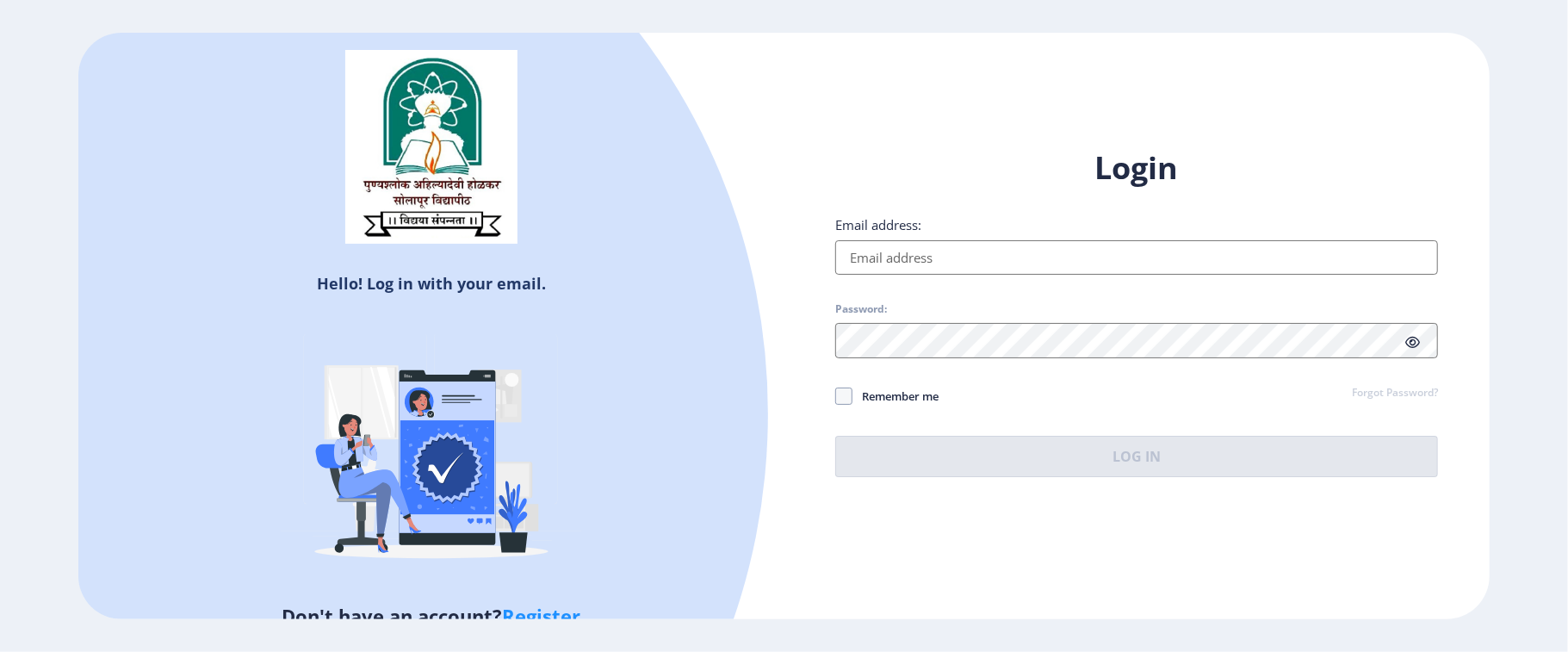 click 